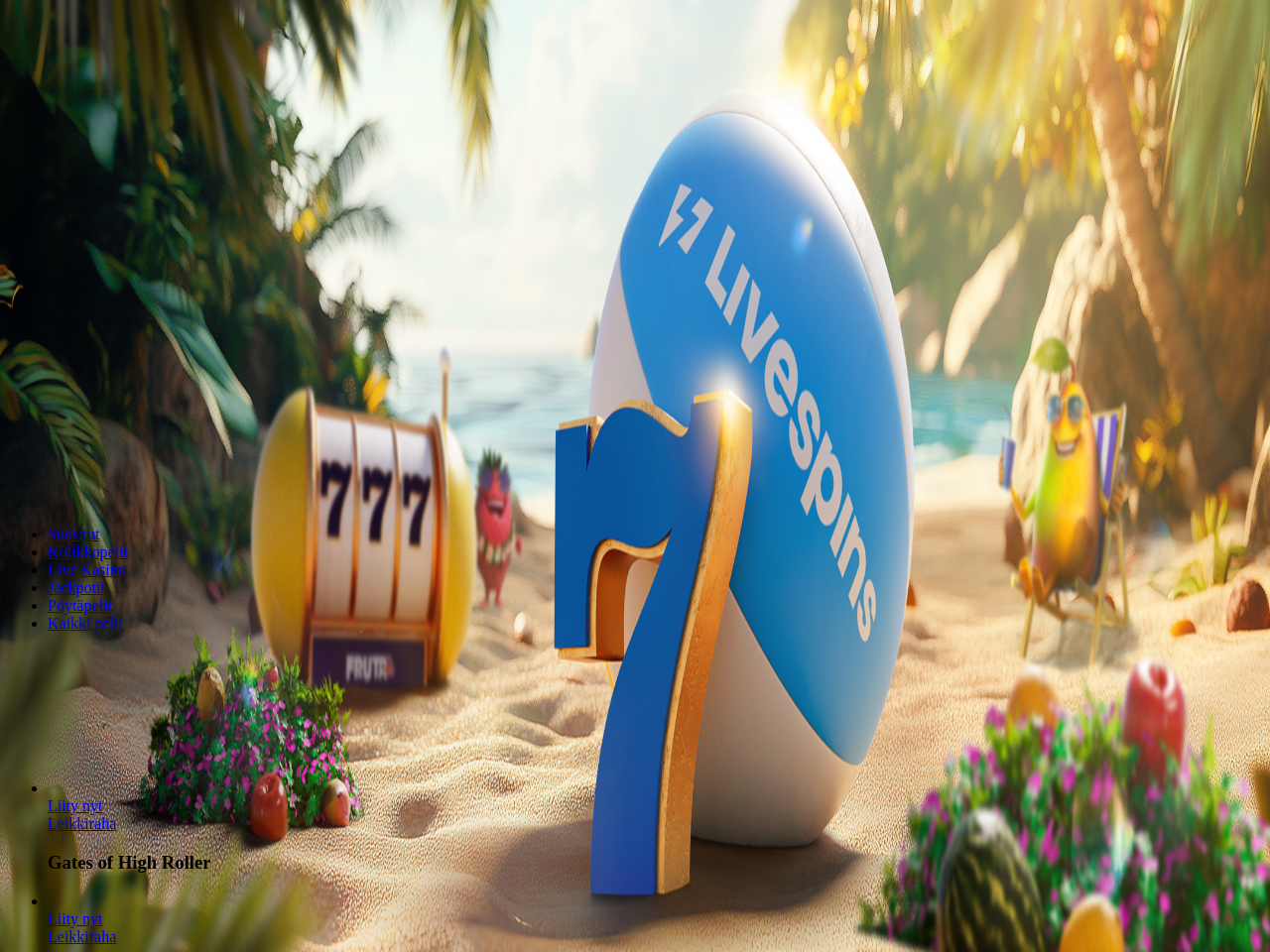 scroll, scrollTop: 0, scrollLeft: 0, axis: both 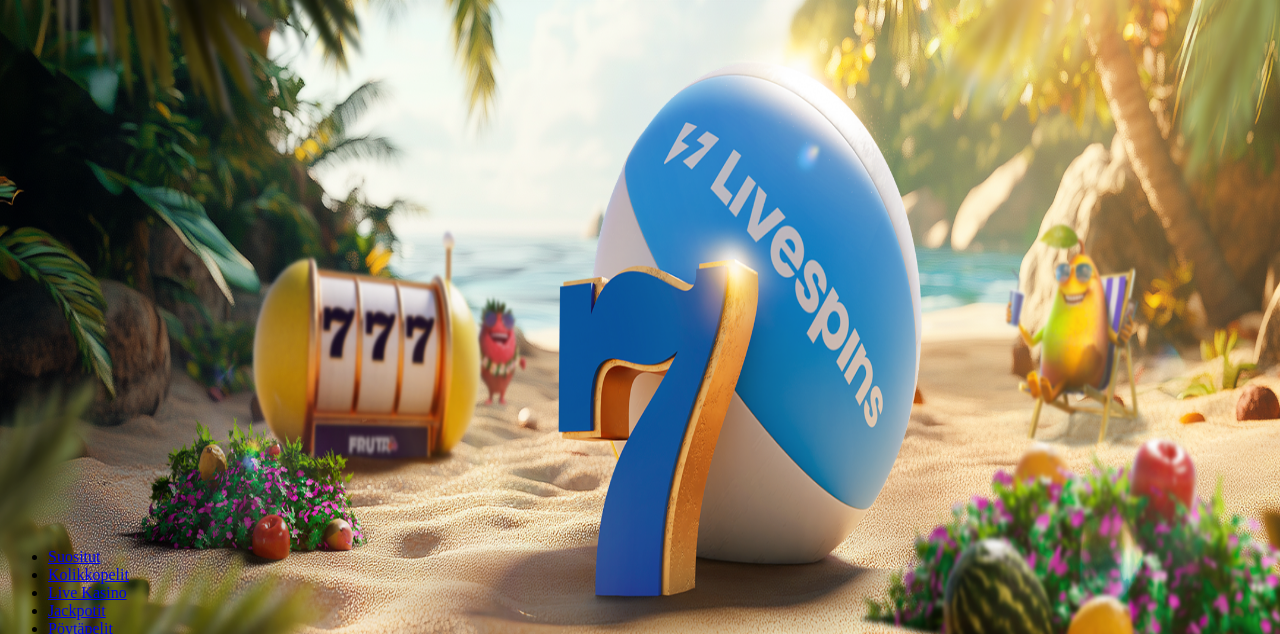 type on "*" 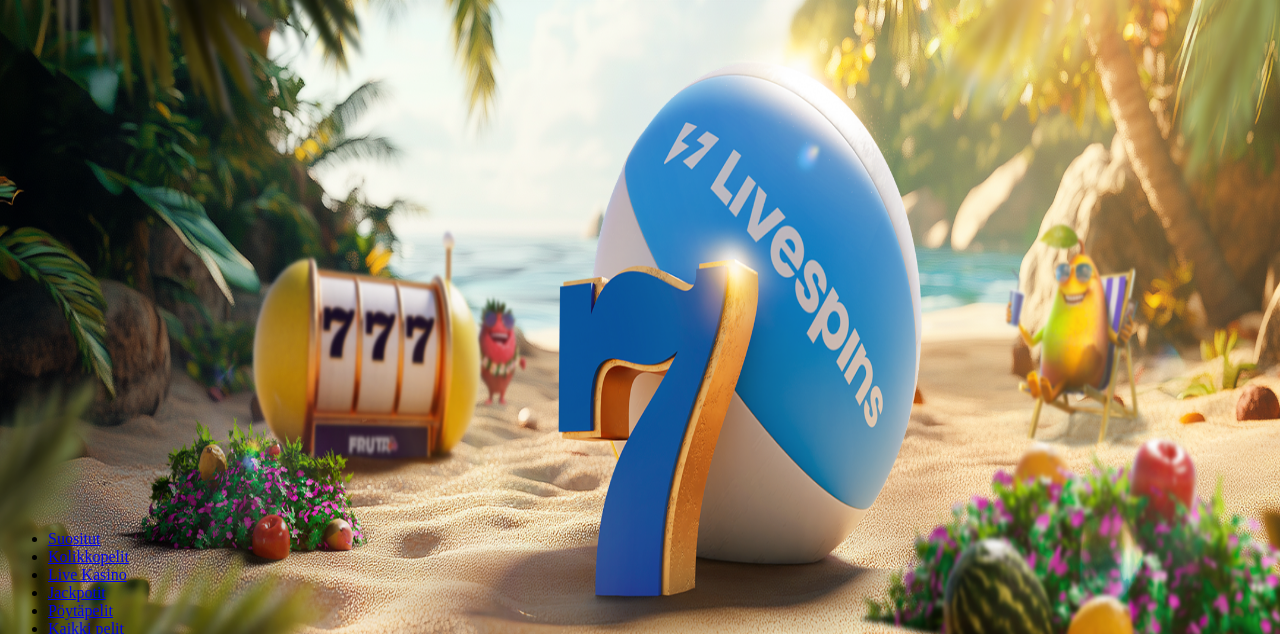 type on "**" 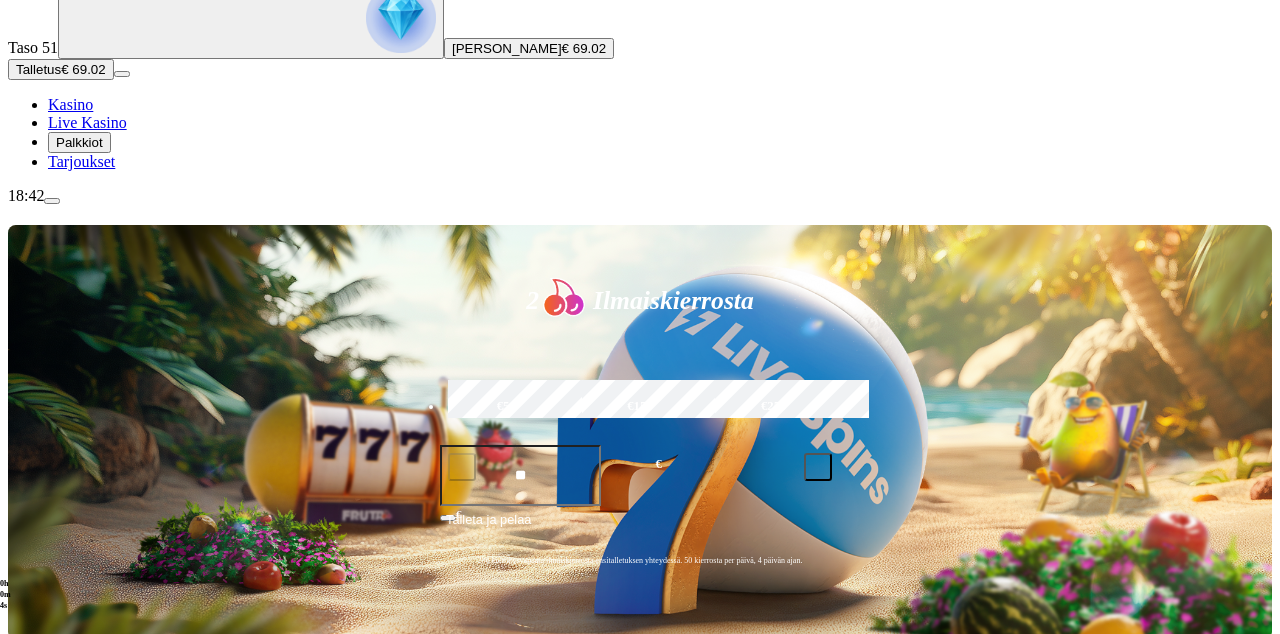 scroll, scrollTop: 163, scrollLeft: 0, axis: vertical 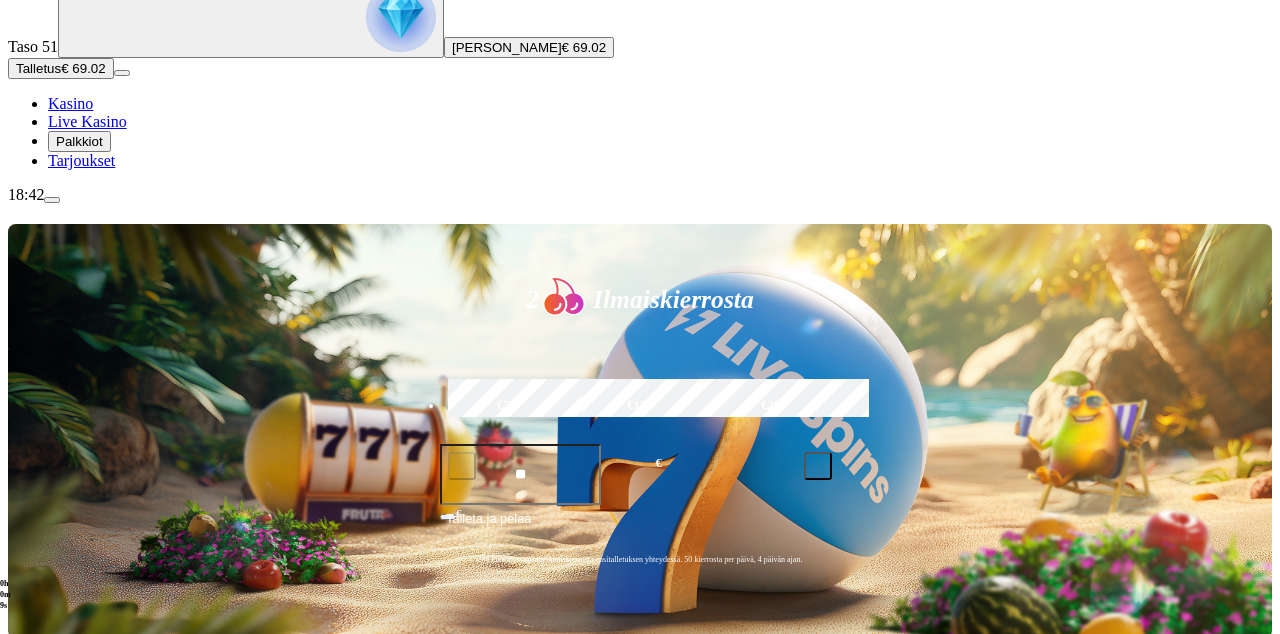 click on "Pelaa nyt" at bounding box center [-592, 1550] 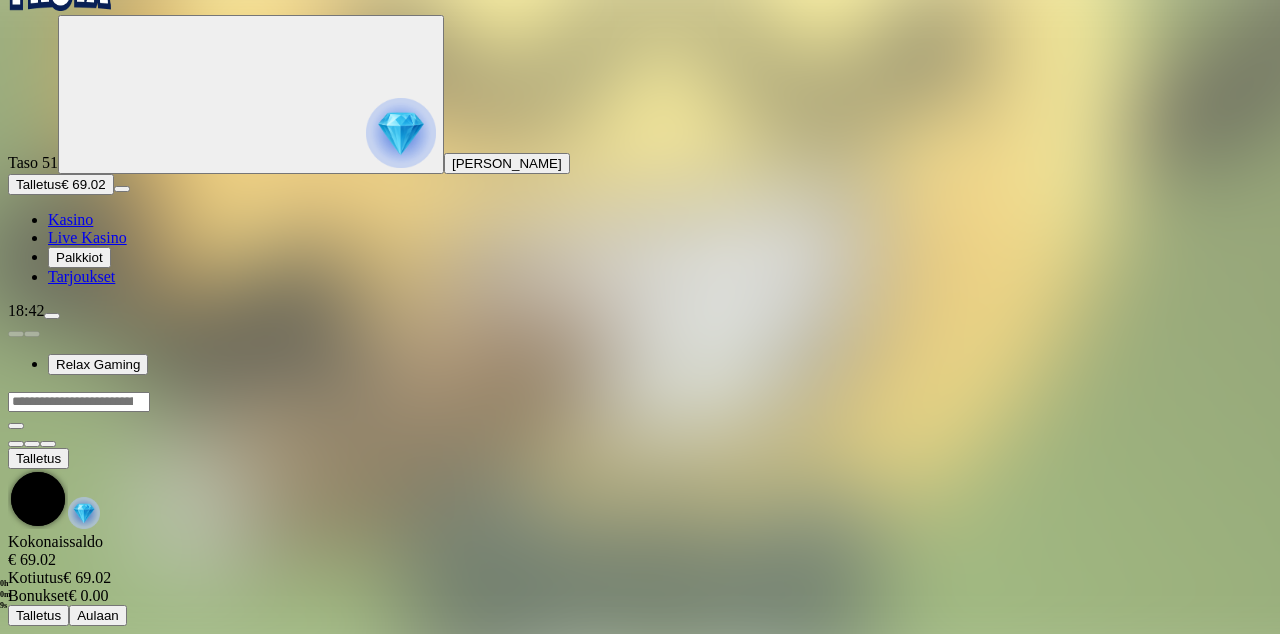 scroll, scrollTop: 0, scrollLeft: 0, axis: both 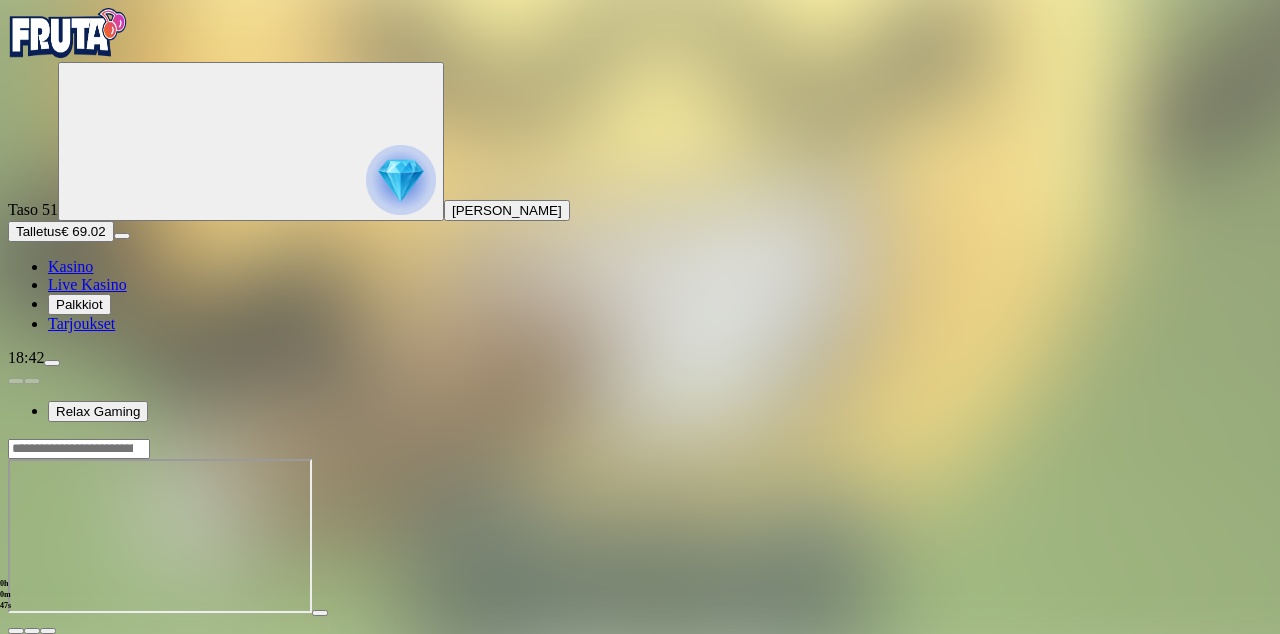 click at bounding box center [16, 631] 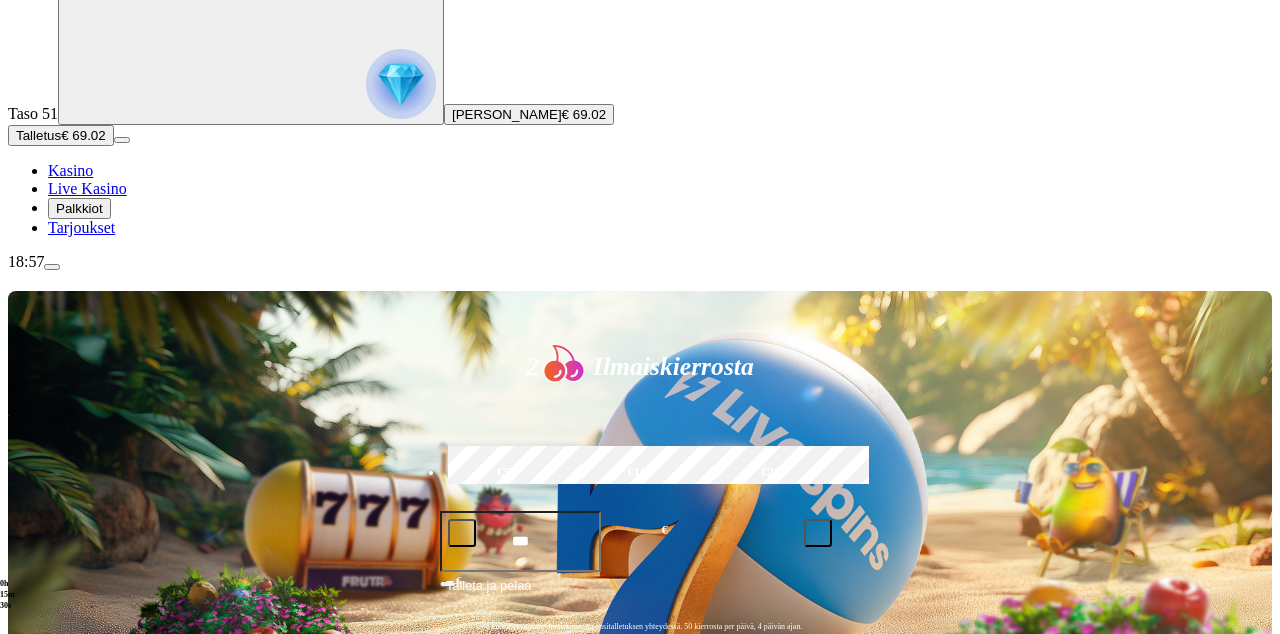 scroll, scrollTop: 99, scrollLeft: 0, axis: vertical 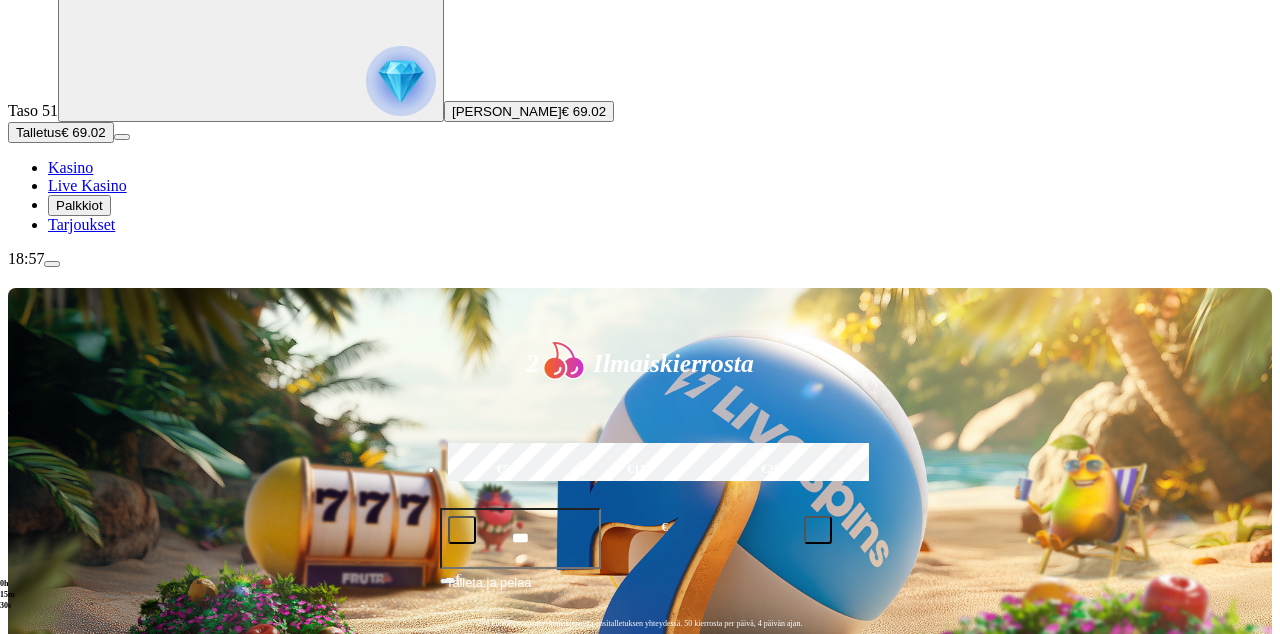 click on "Kasino" at bounding box center [70, 167] 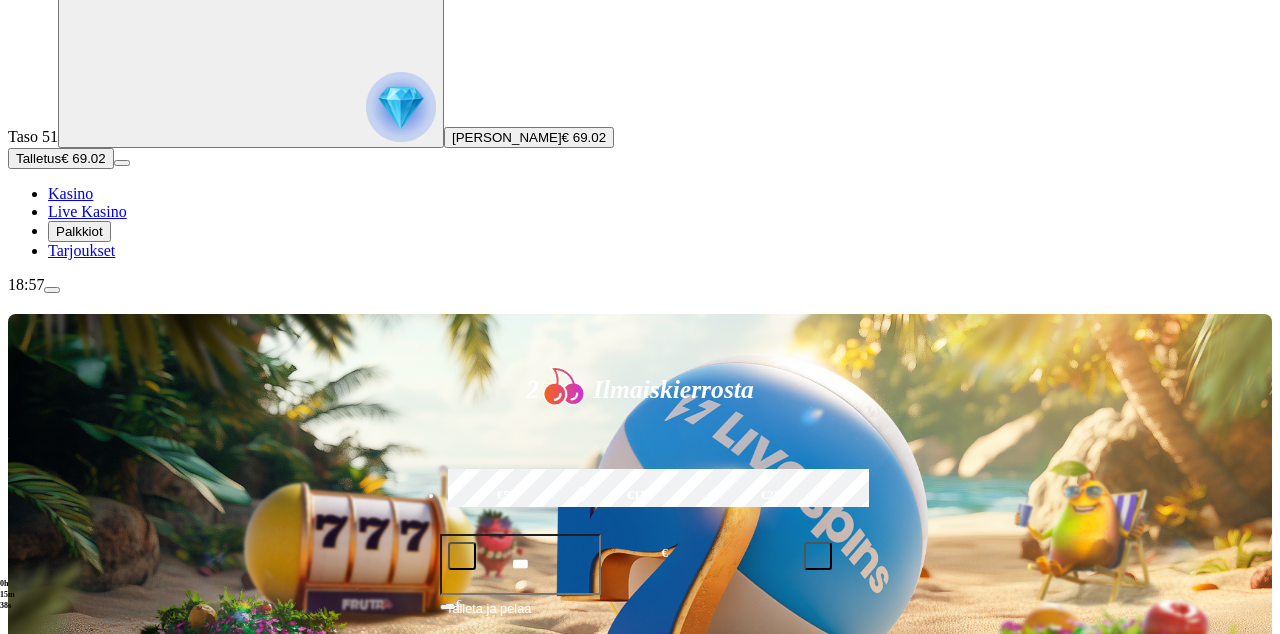 scroll, scrollTop: 70, scrollLeft: 0, axis: vertical 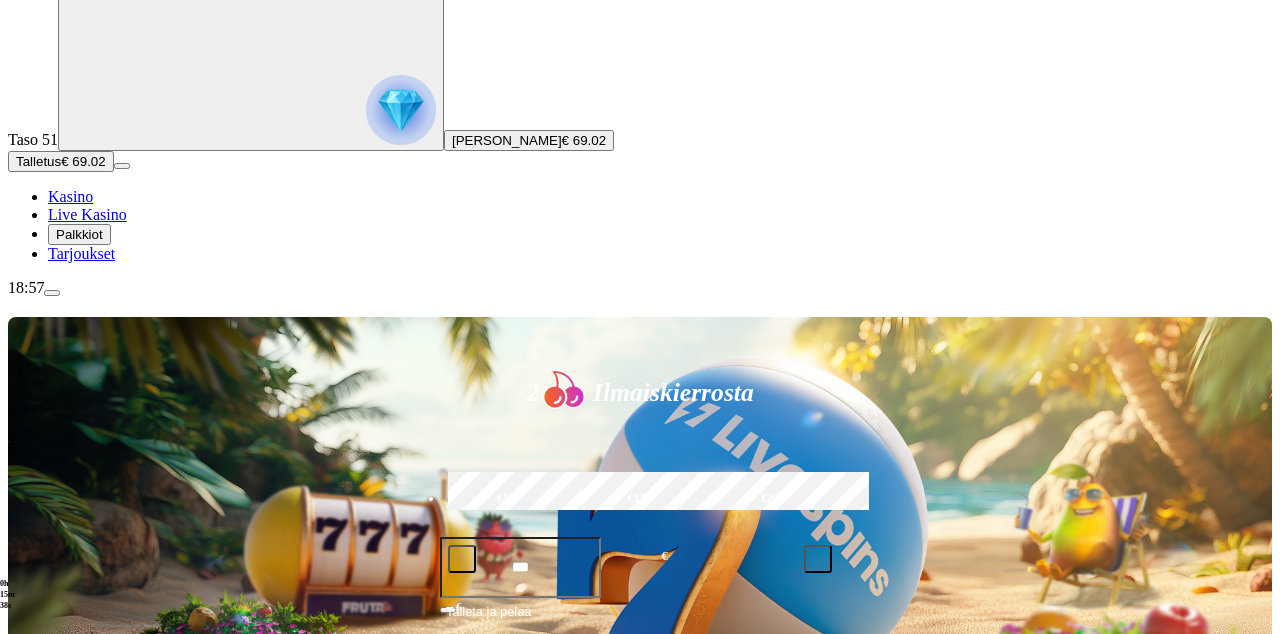 click at bounding box center [901, 829] 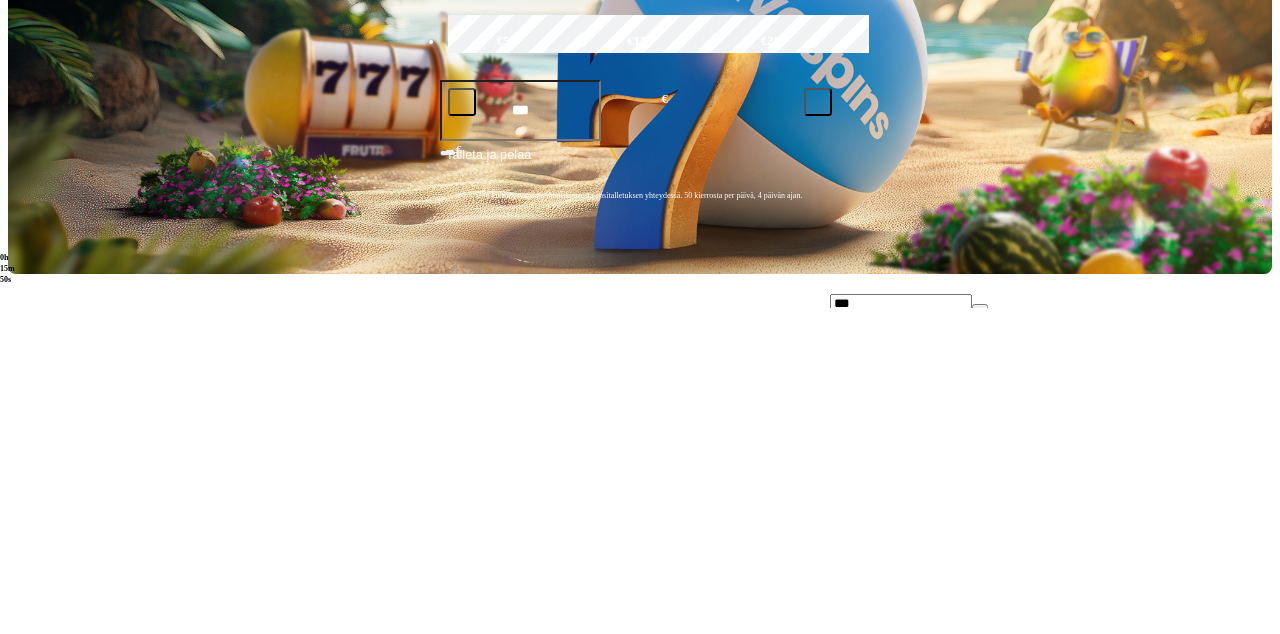 scroll, scrollTop: 202, scrollLeft: 0, axis: vertical 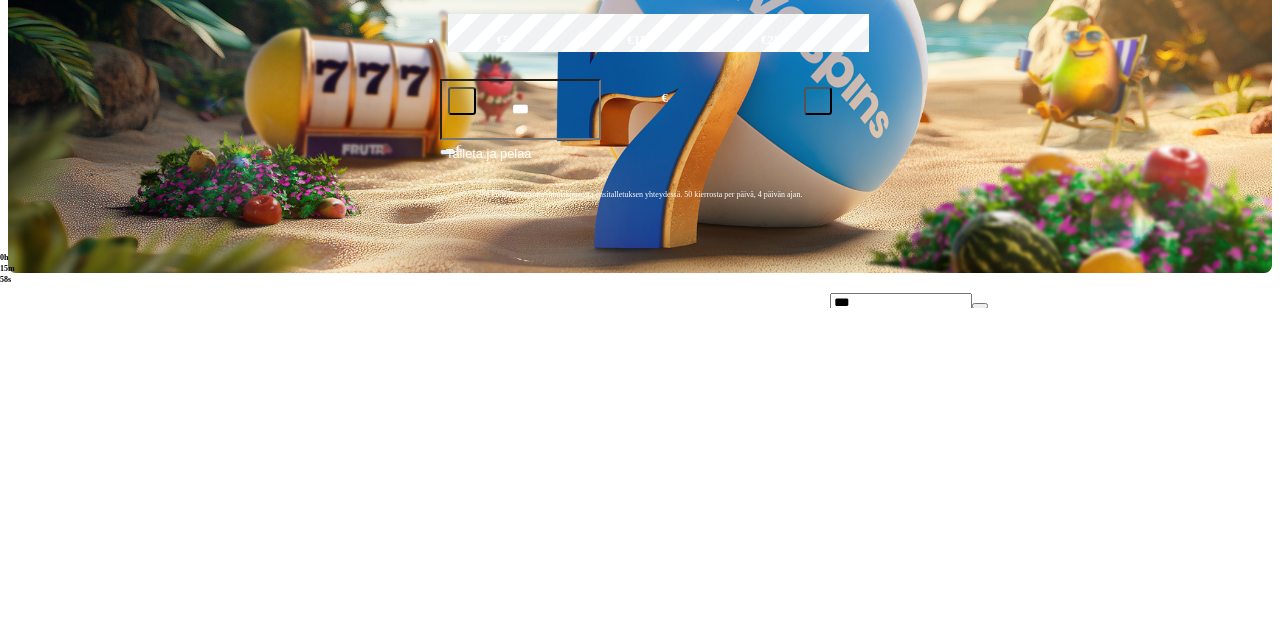 type on "***" 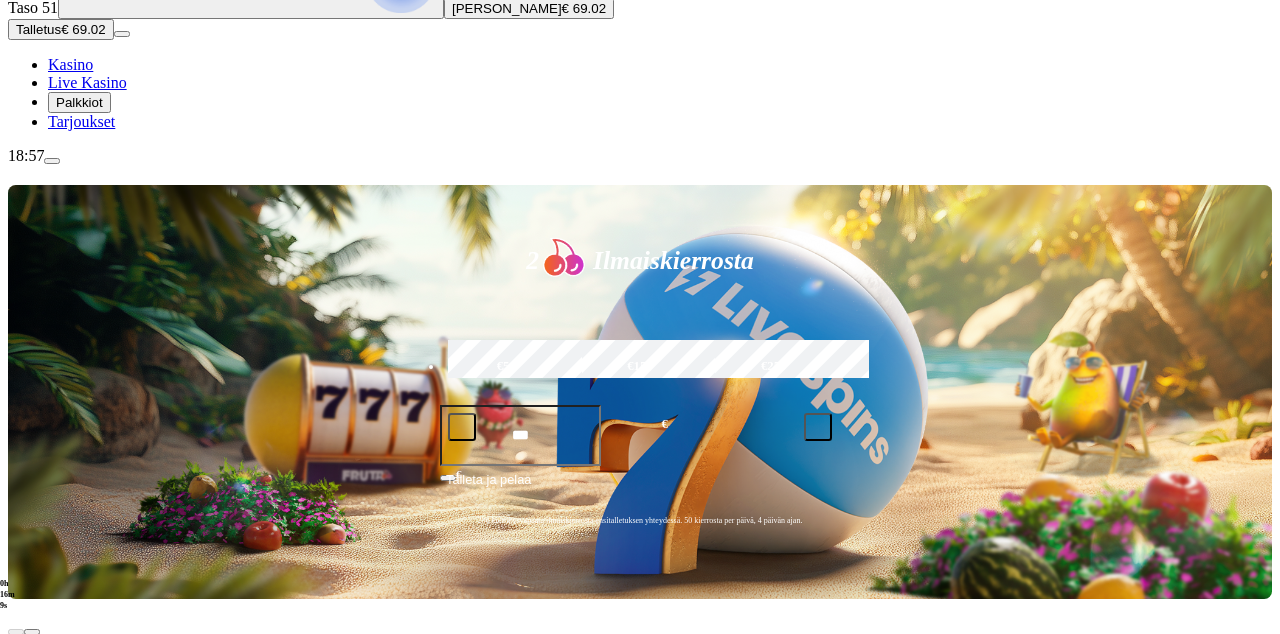 click on "Pelaa nyt" at bounding box center [-500, 1511] 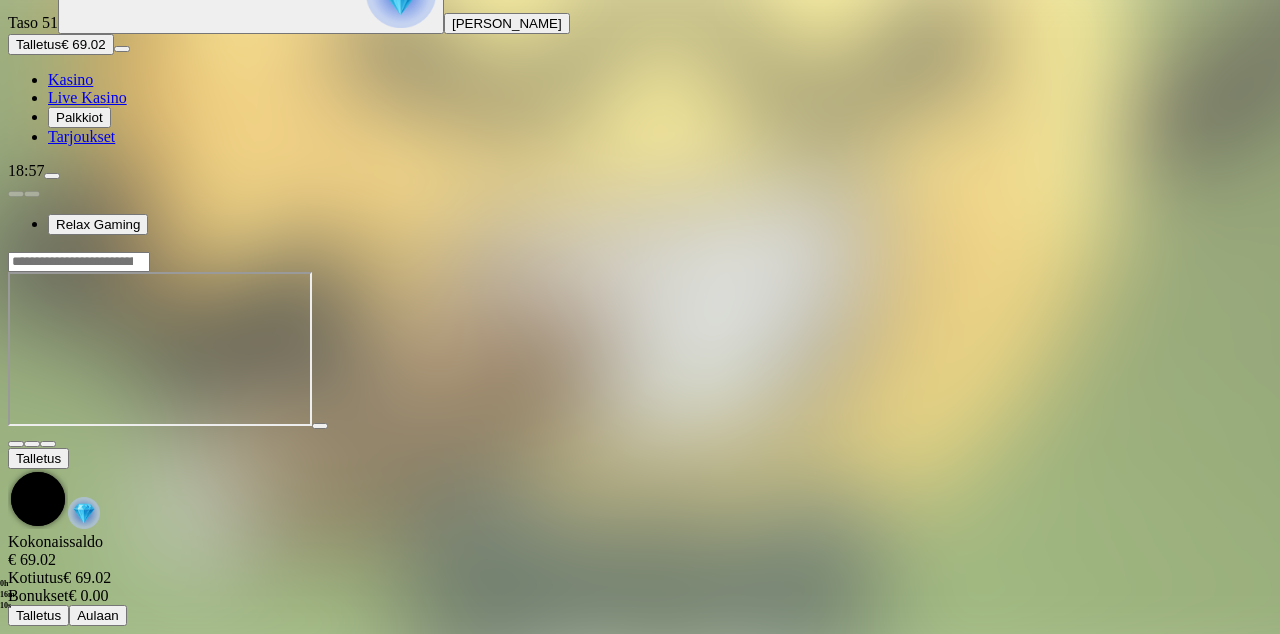 scroll, scrollTop: 0, scrollLeft: 0, axis: both 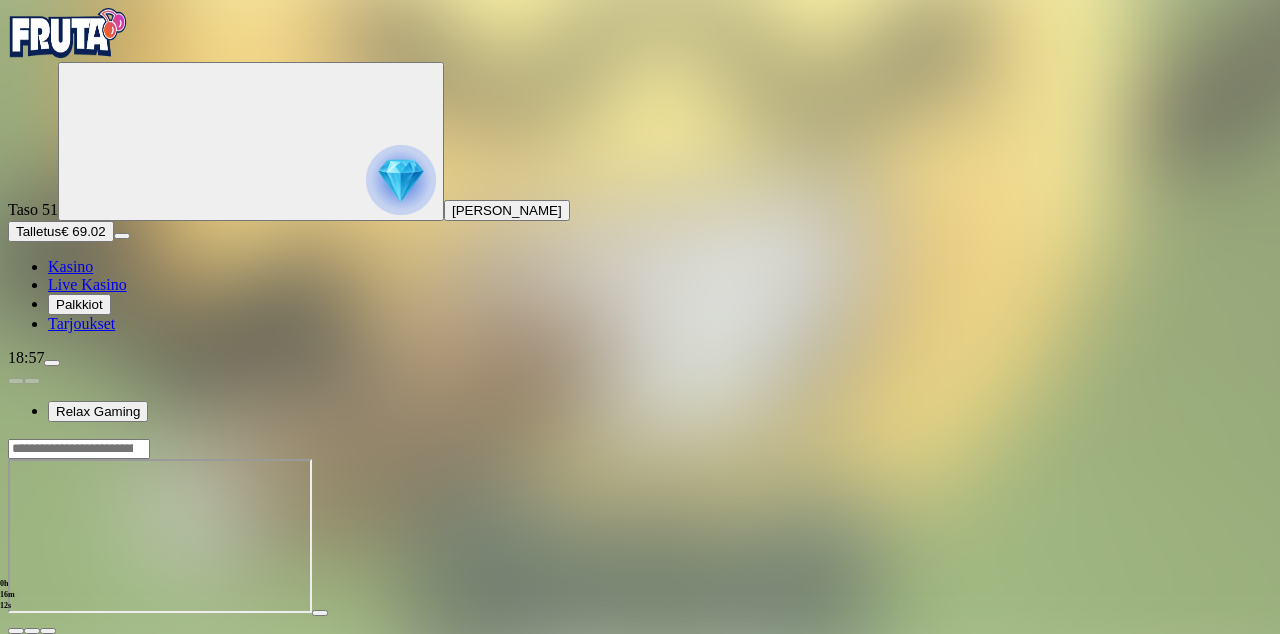 click at bounding box center (16, 631) 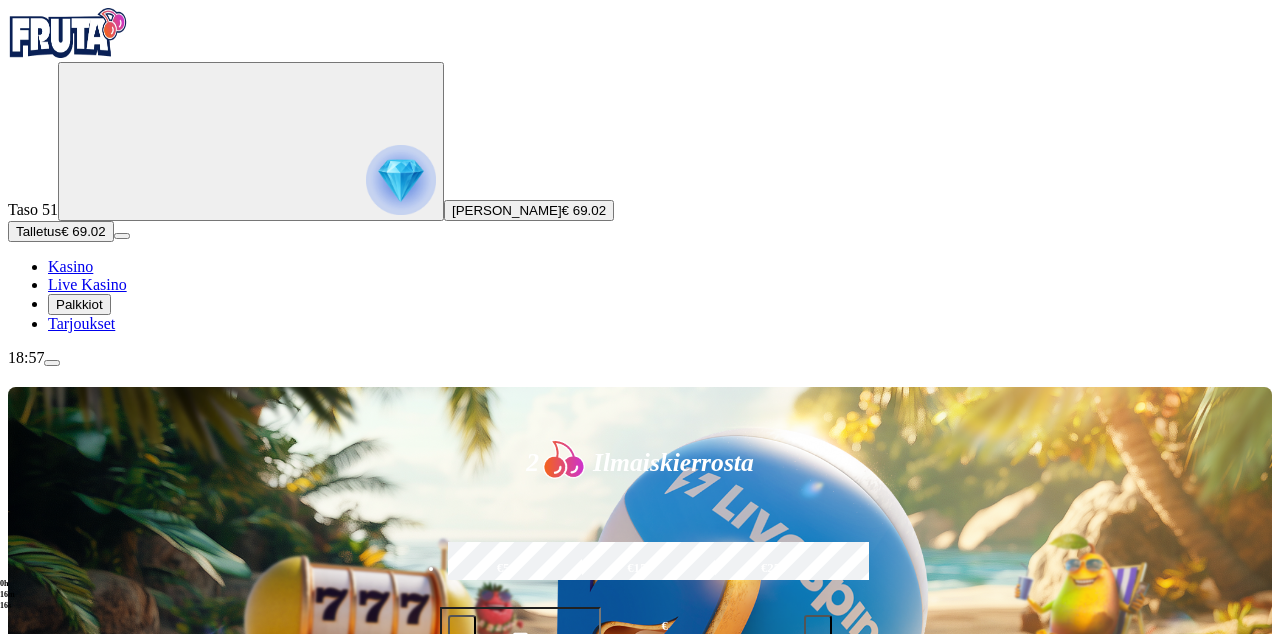click at bounding box center (901, 899) 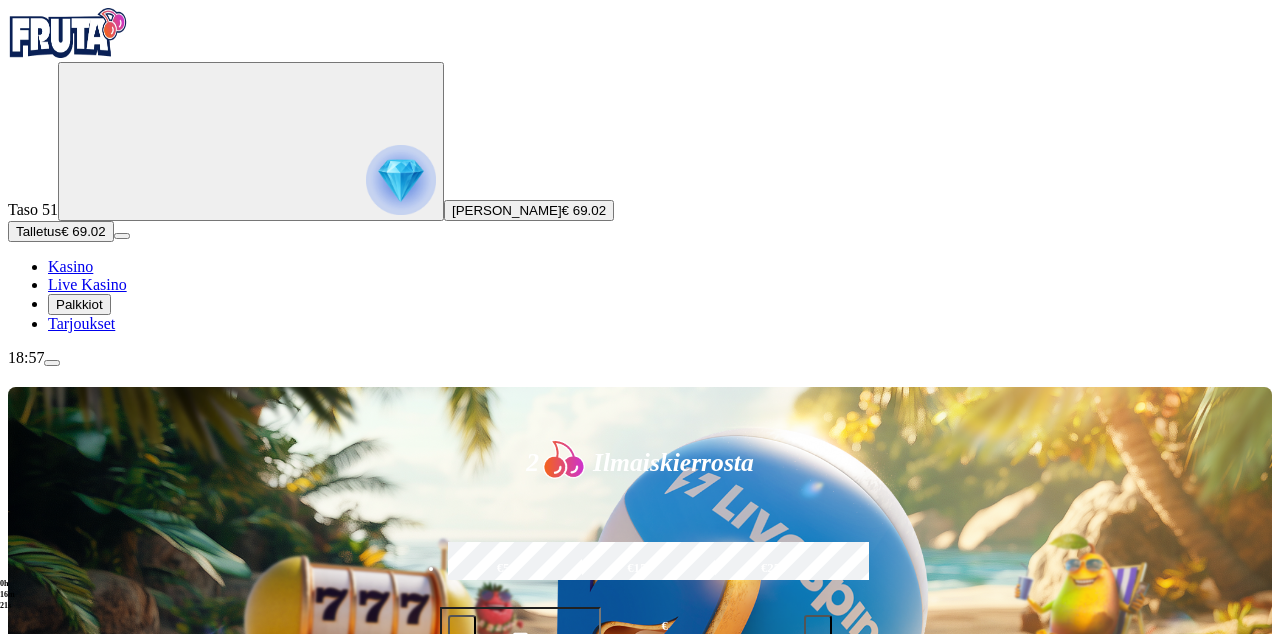 click at bounding box center [640, 317] 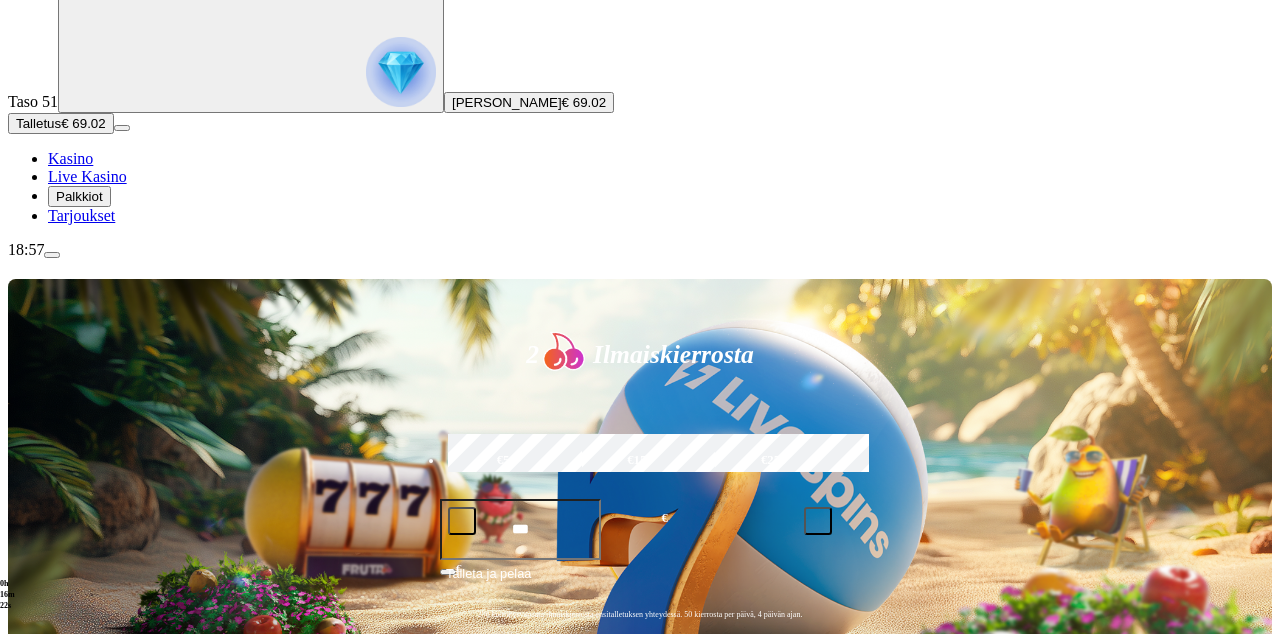 scroll, scrollTop: 117, scrollLeft: 0, axis: vertical 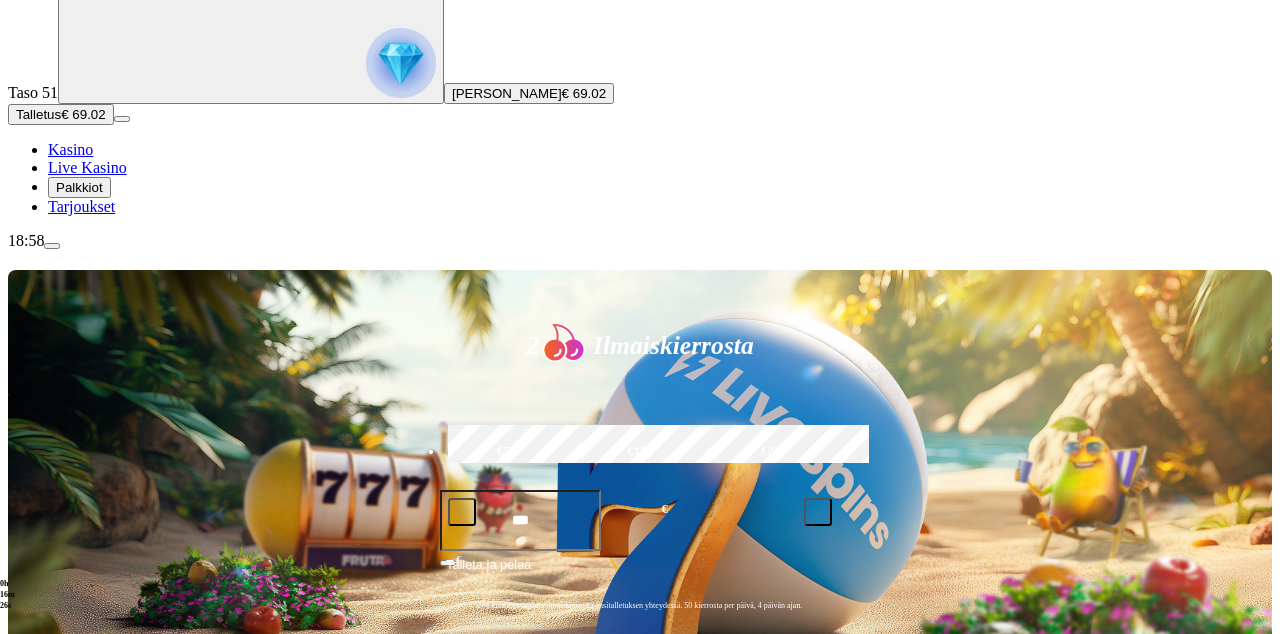click on "*****" at bounding box center (901, 782) 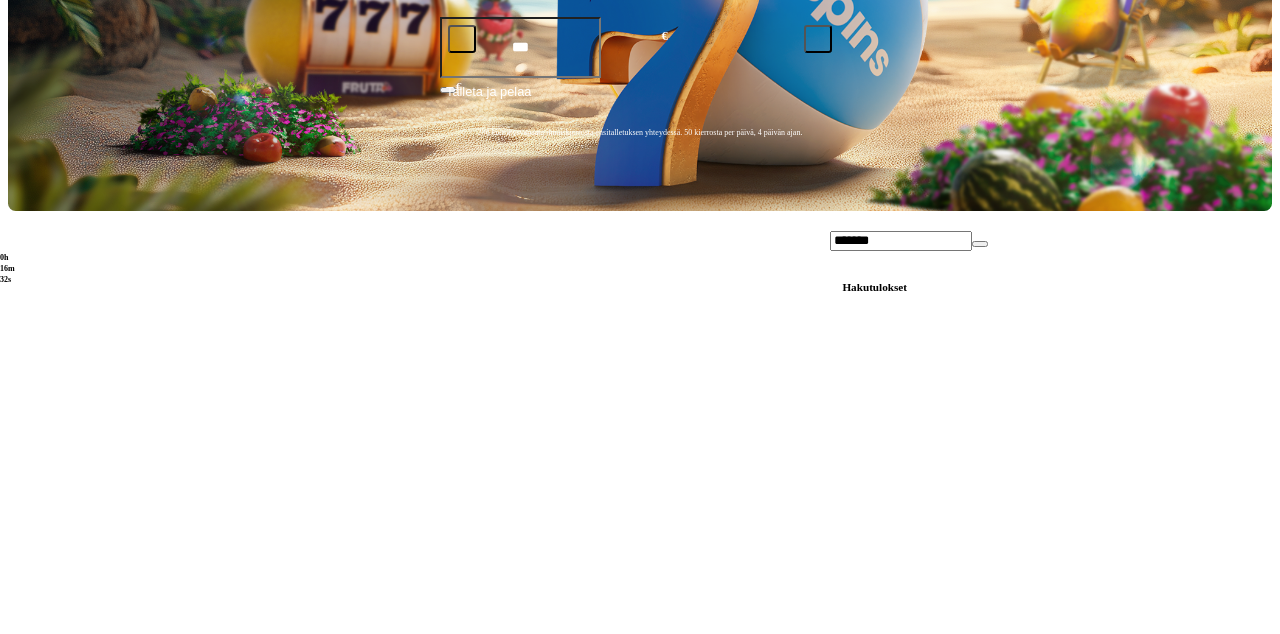 scroll, scrollTop: 263, scrollLeft: 0, axis: vertical 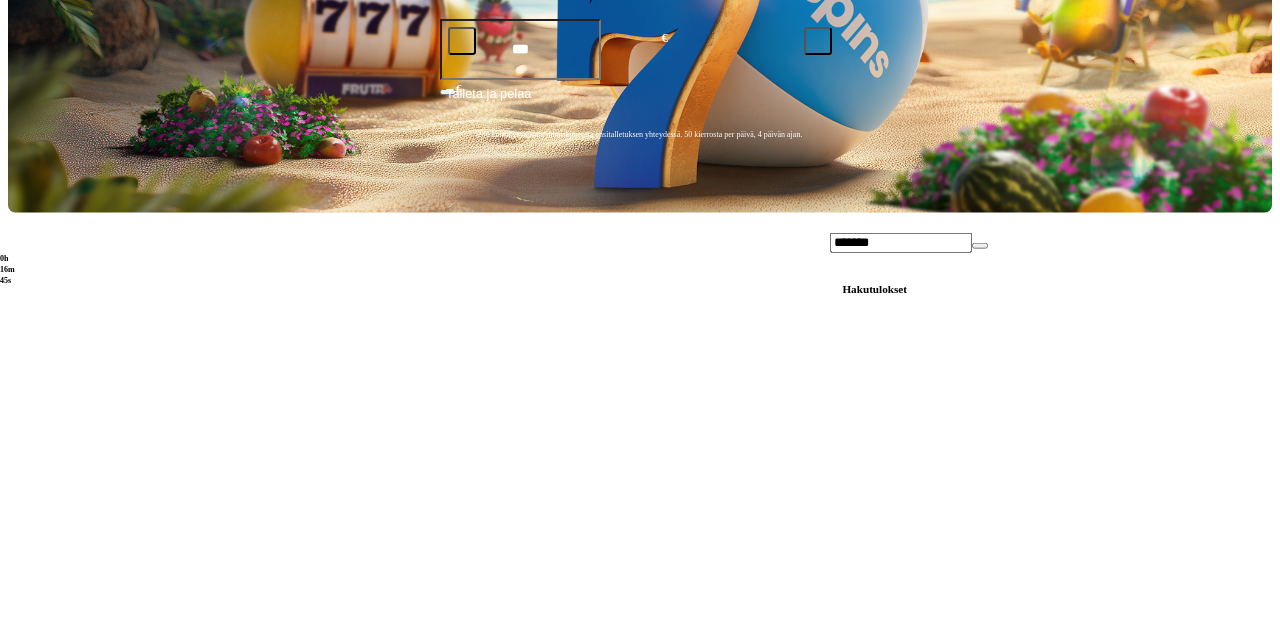 type on "*******" 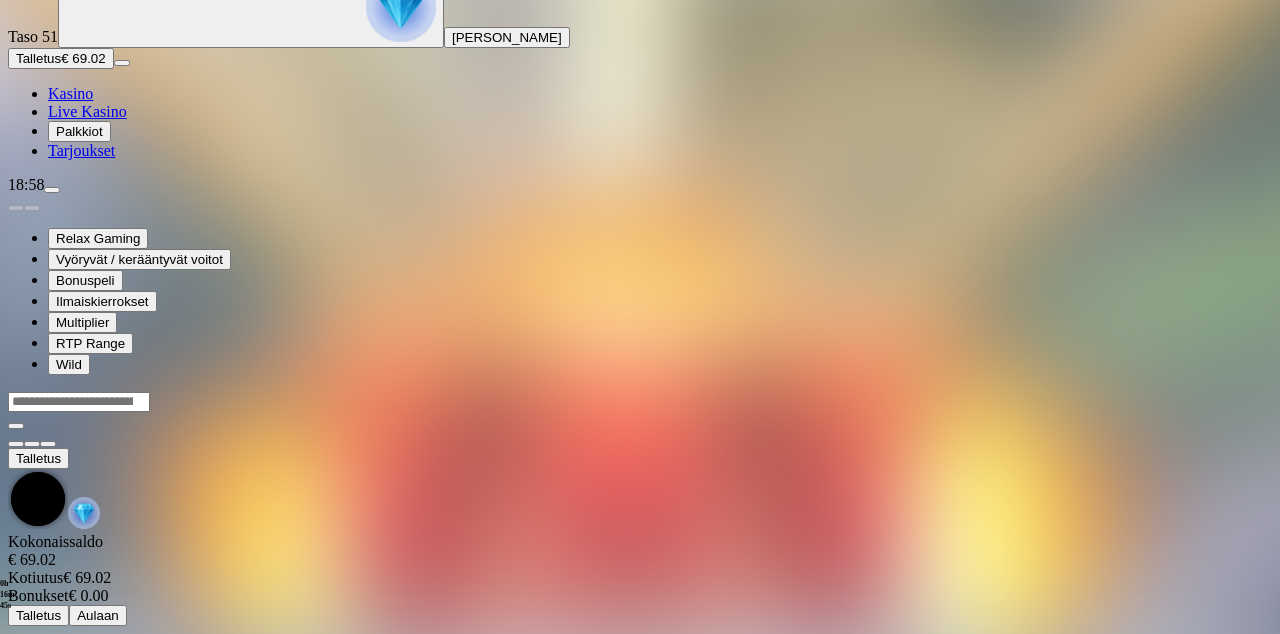scroll, scrollTop: 0, scrollLeft: 0, axis: both 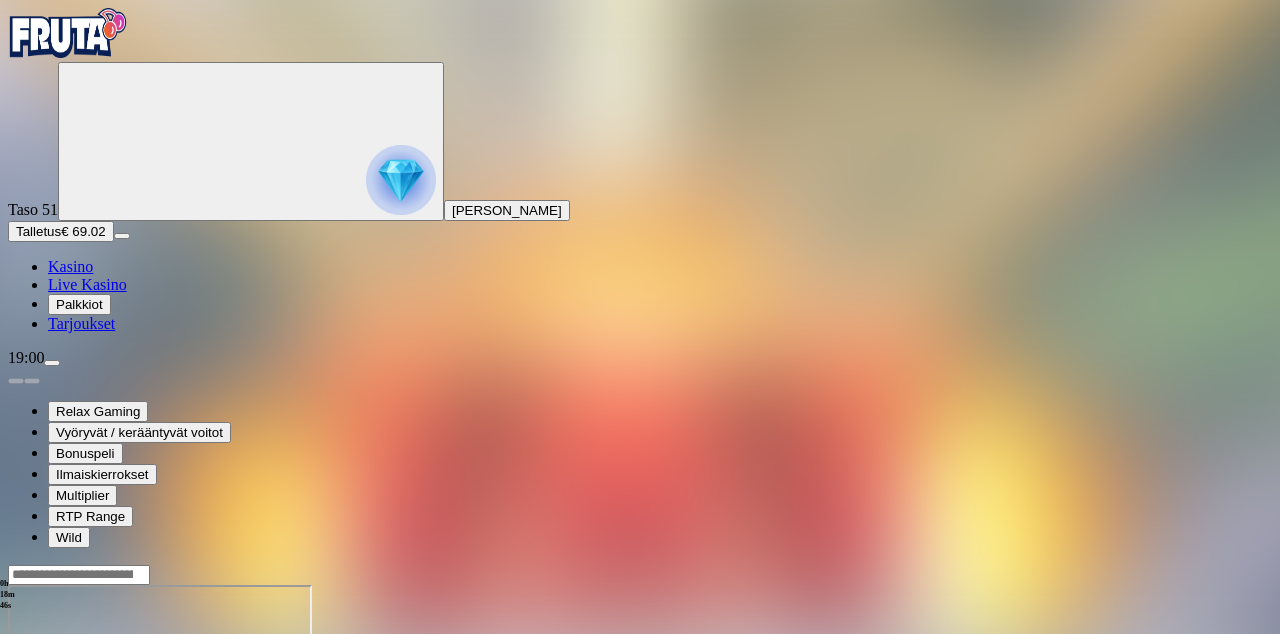 click at bounding box center [16, 757] 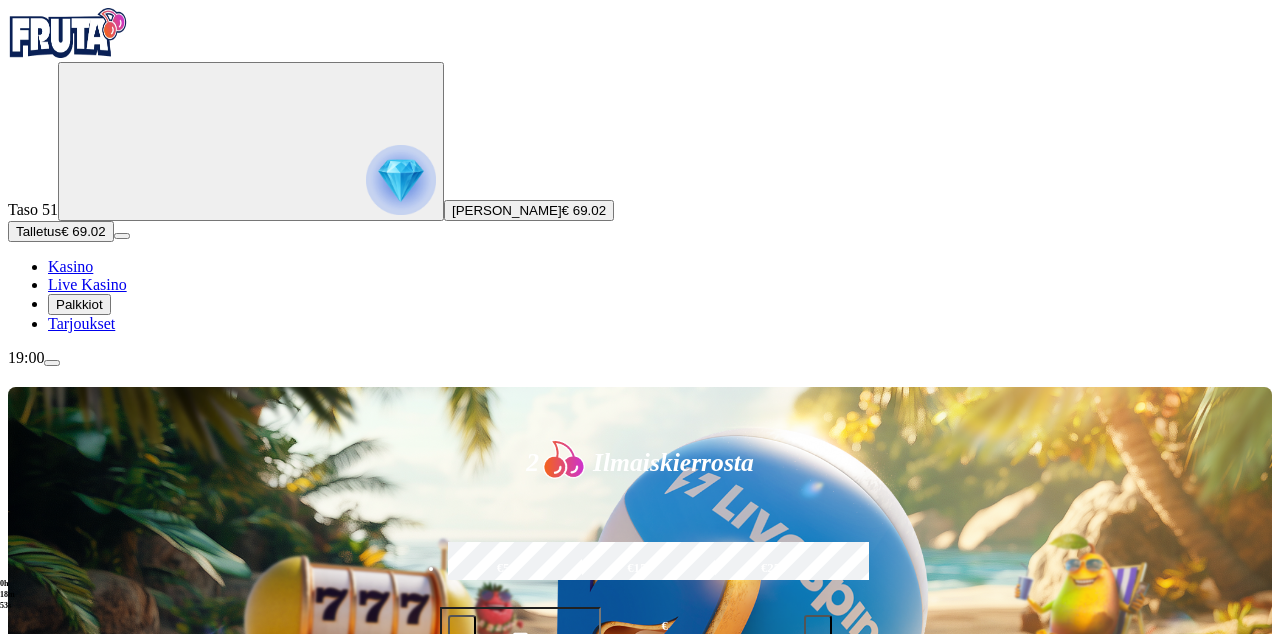 click at bounding box center [-972, 2051] 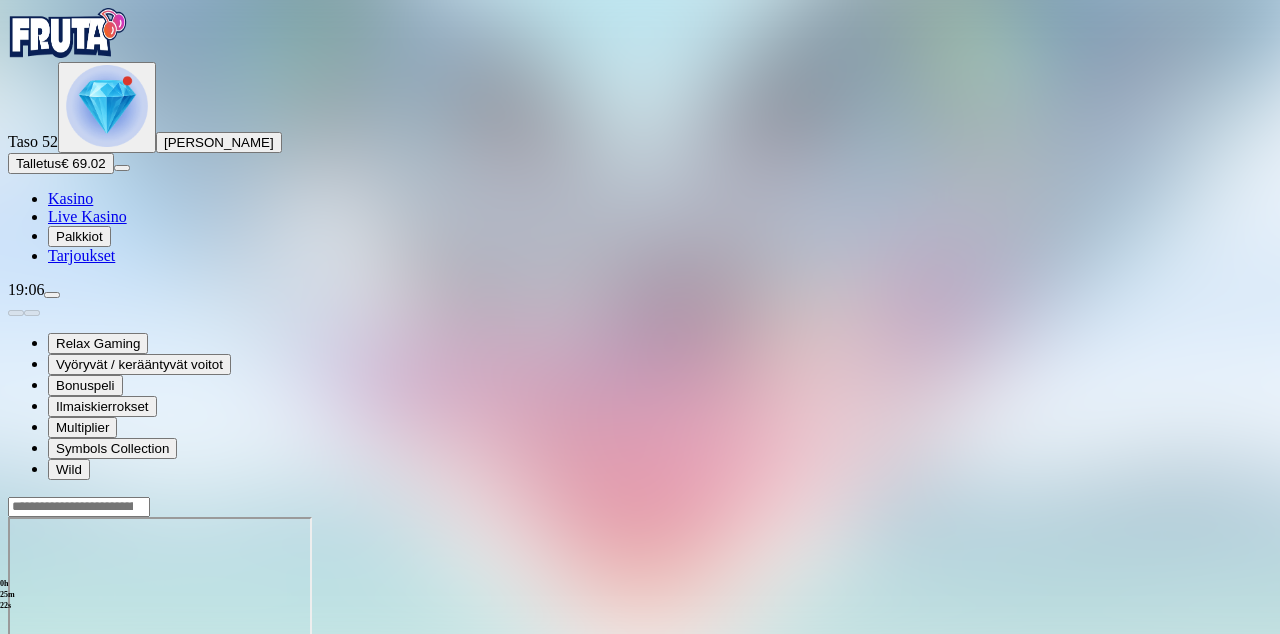 click at bounding box center [16, 689] 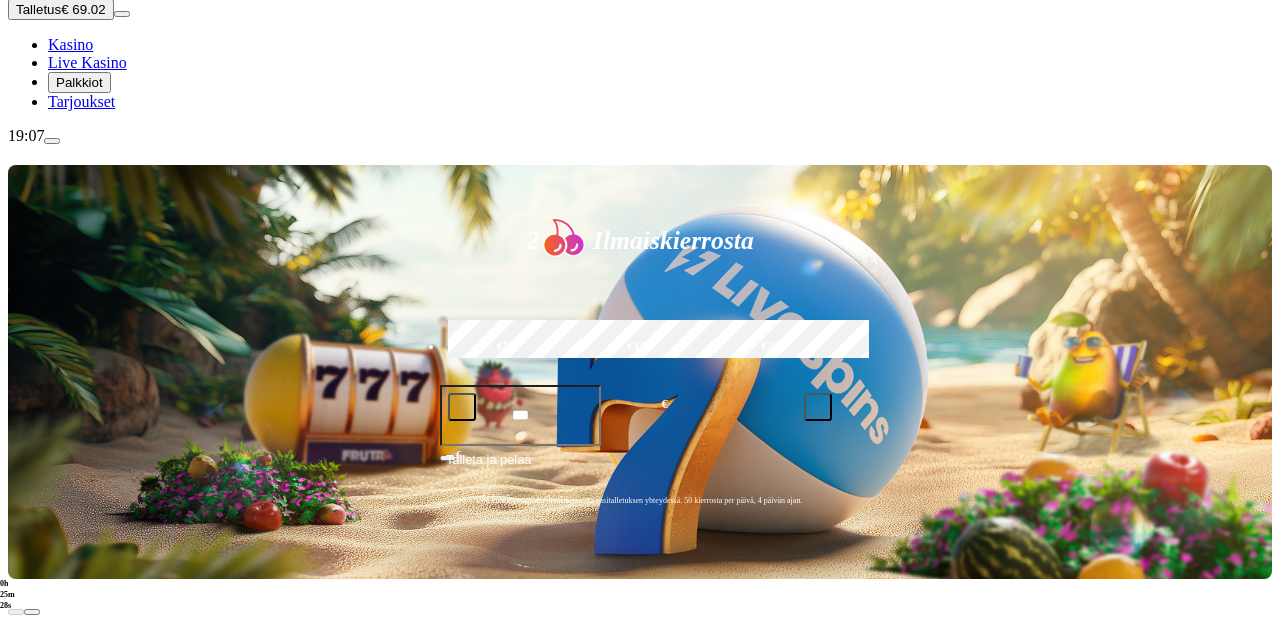 scroll, scrollTop: 154, scrollLeft: 0, axis: vertical 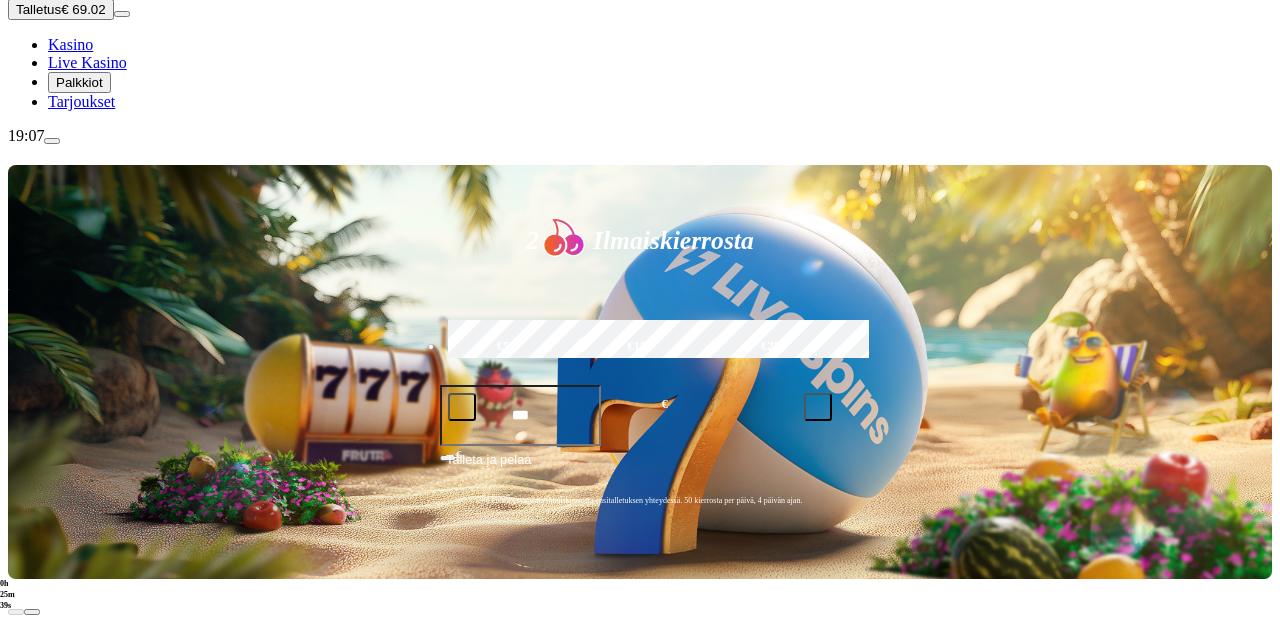 click on "Pelaa nyt" at bounding box center (-492, 1682) 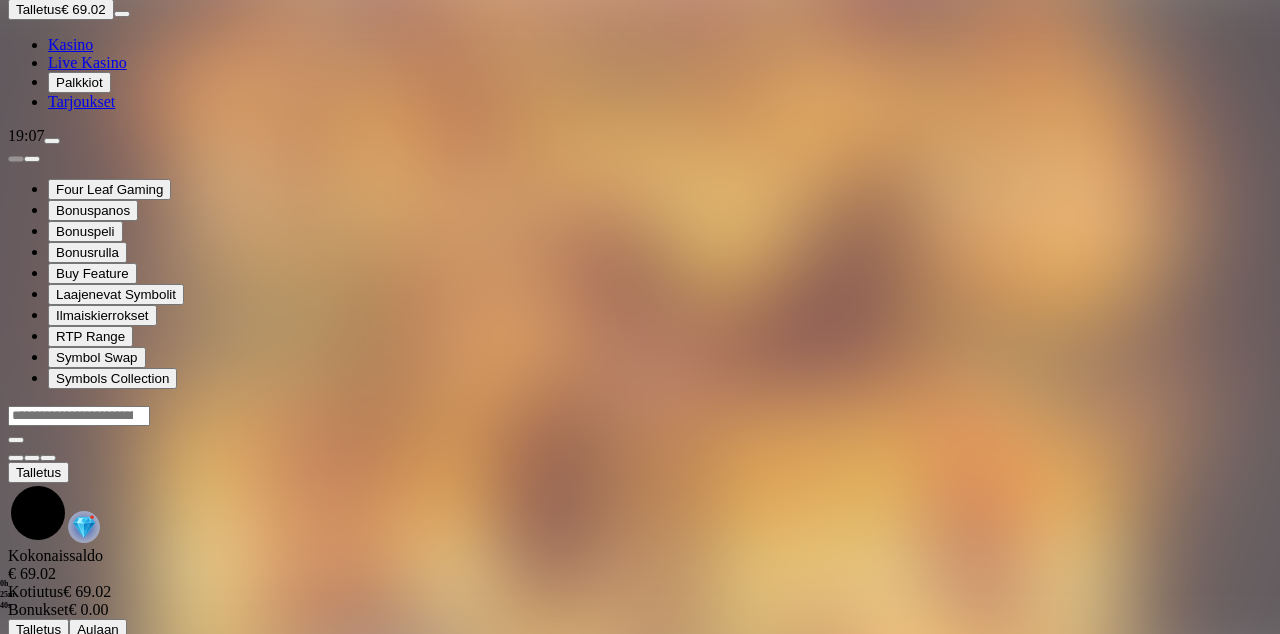 scroll, scrollTop: 0, scrollLeft: 0, axis: both 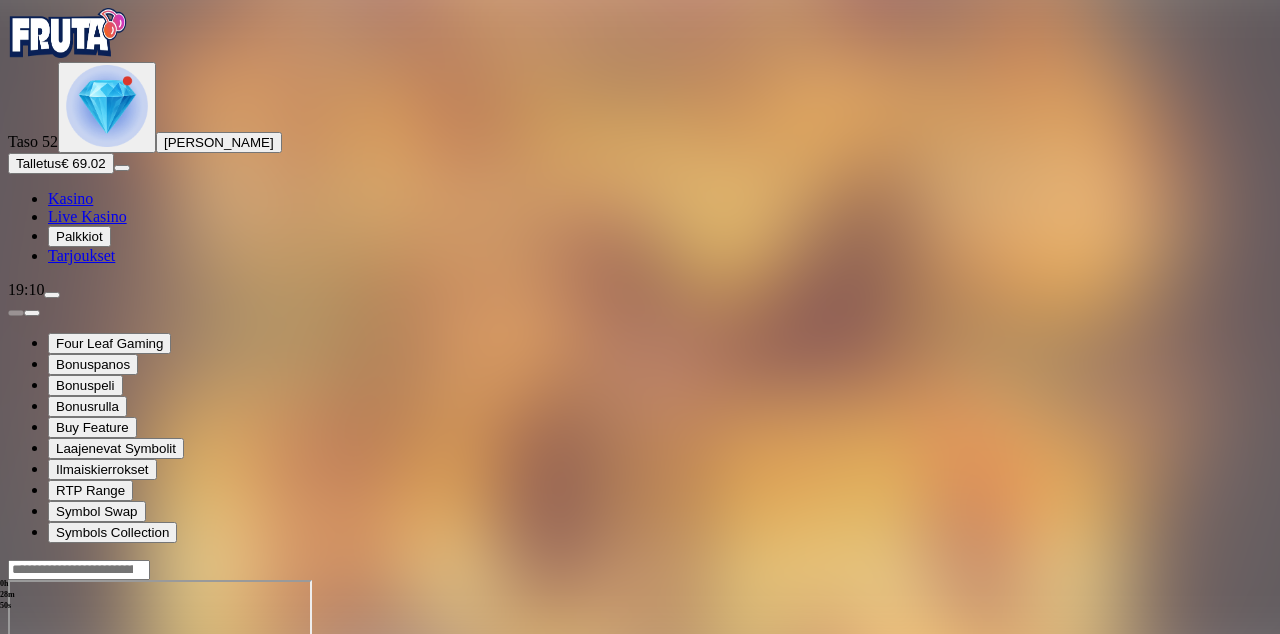click at bounding box center [16, 752] 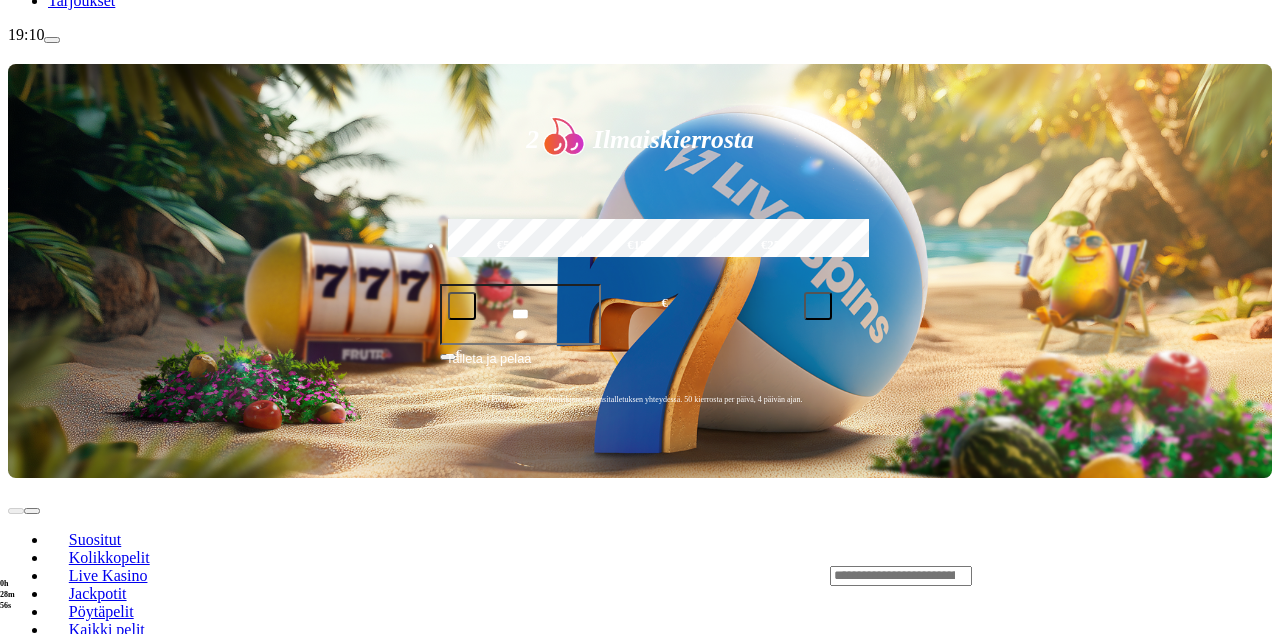 scroll, scrollTop: 254, scrollLeft: 0, axis: vertical 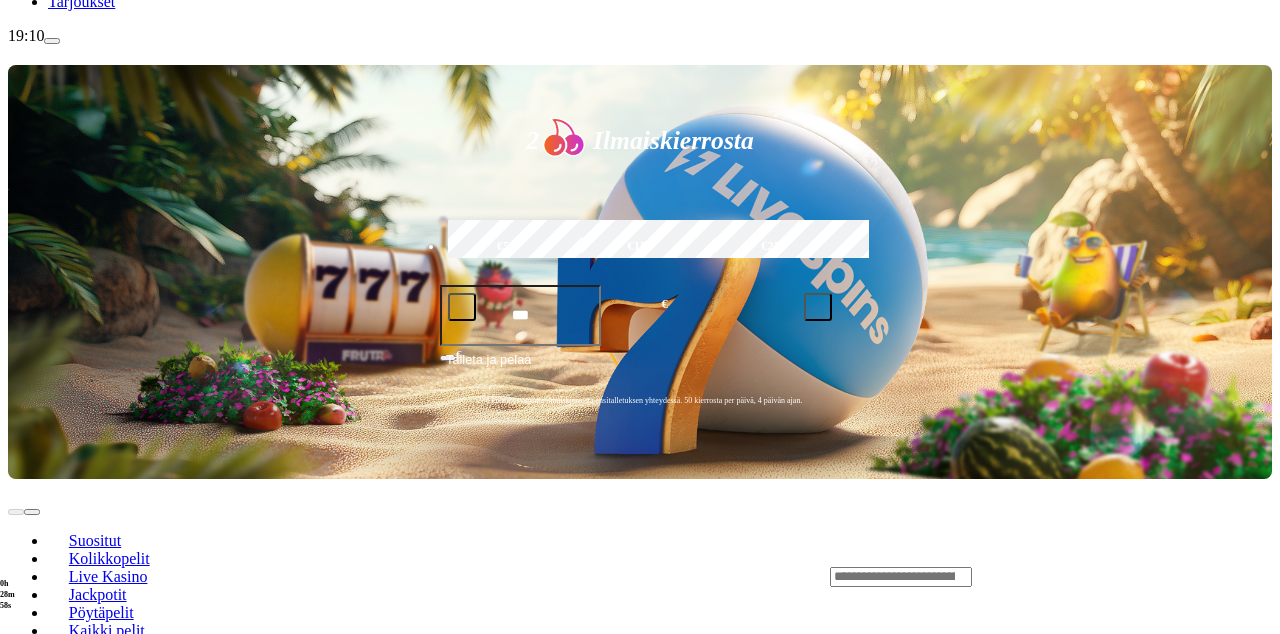 click on "Pelaa nyt" at bounding box center (-687, 1373) 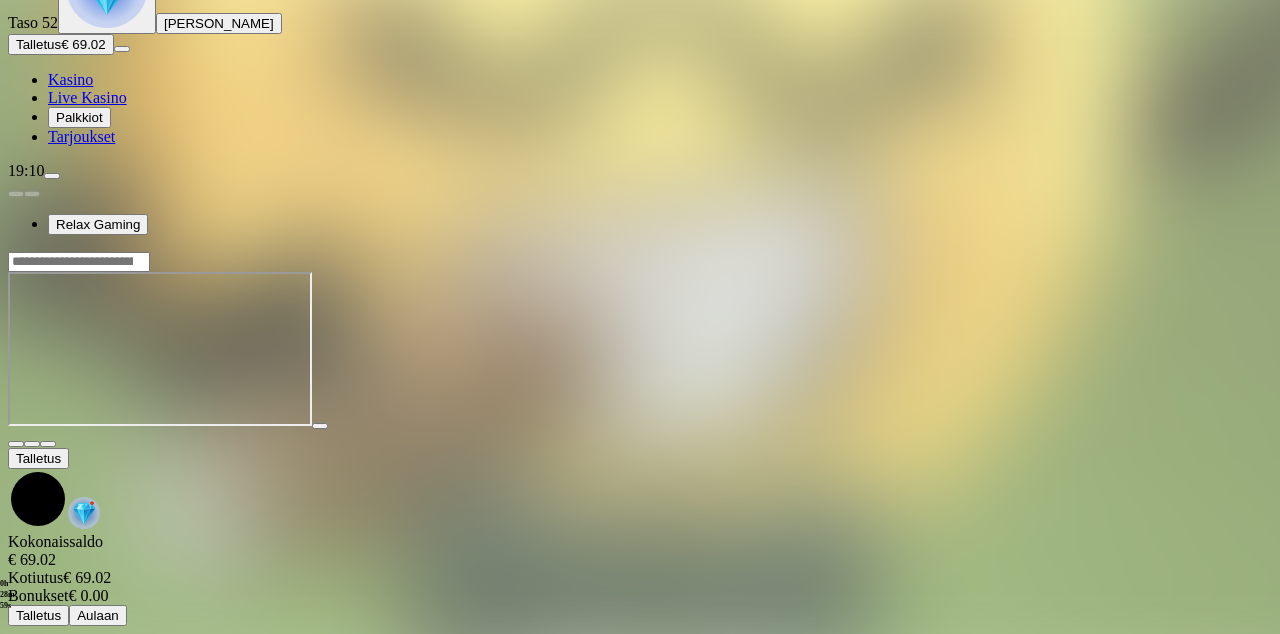 scroll, scrollTop: 0, scrollLeft: 0, axis: both 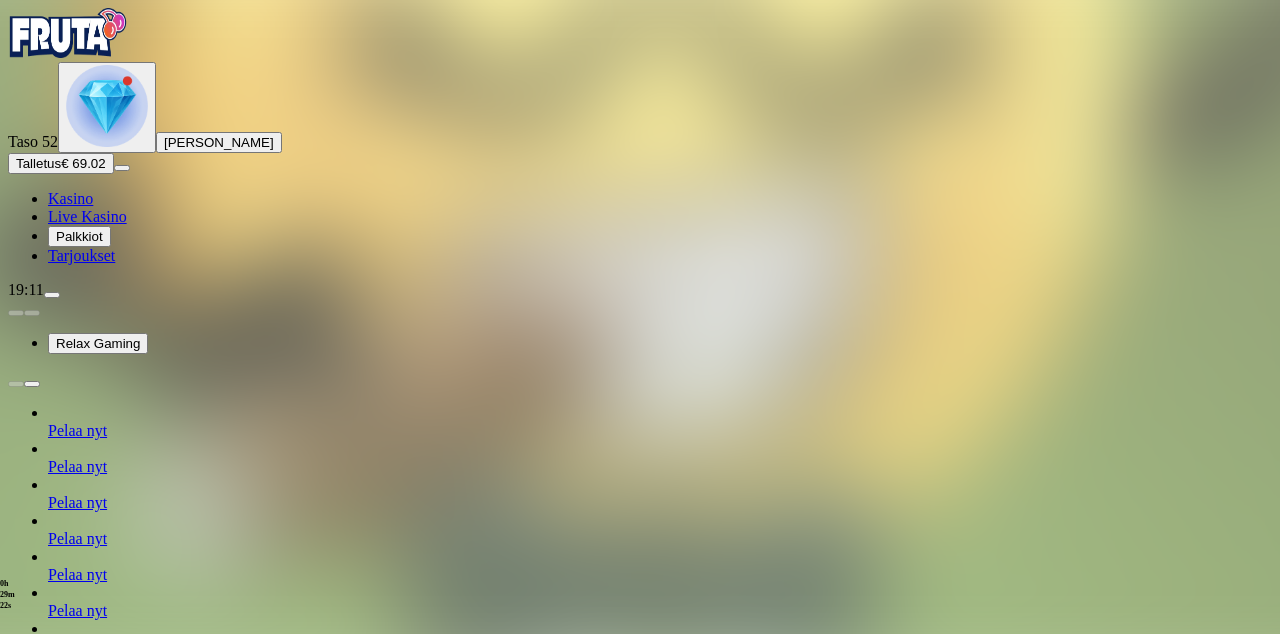 click at bounding box center [16, 1153] 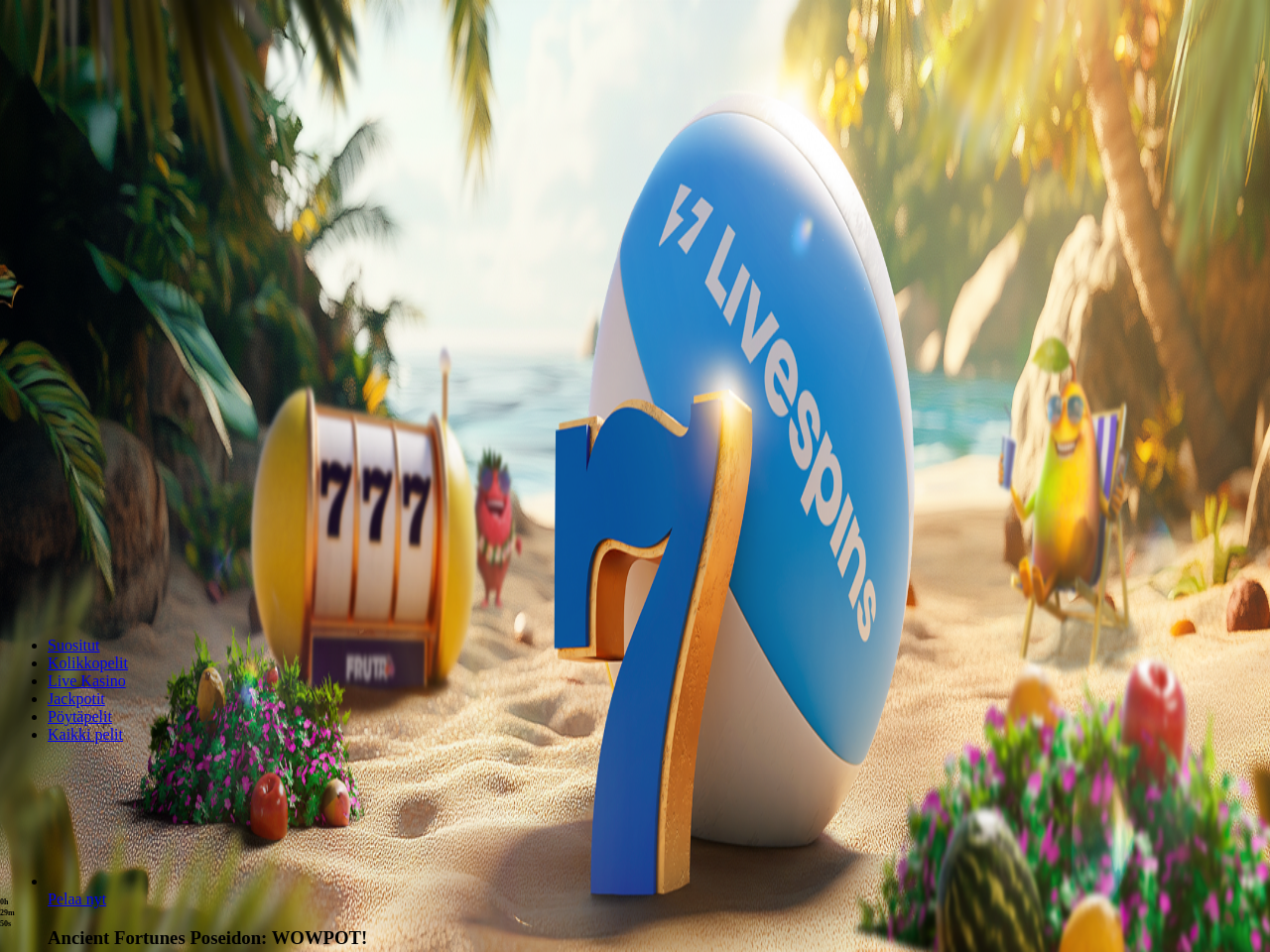 scroll, scrollTop: 0, scrollLeft: 0, axis: both 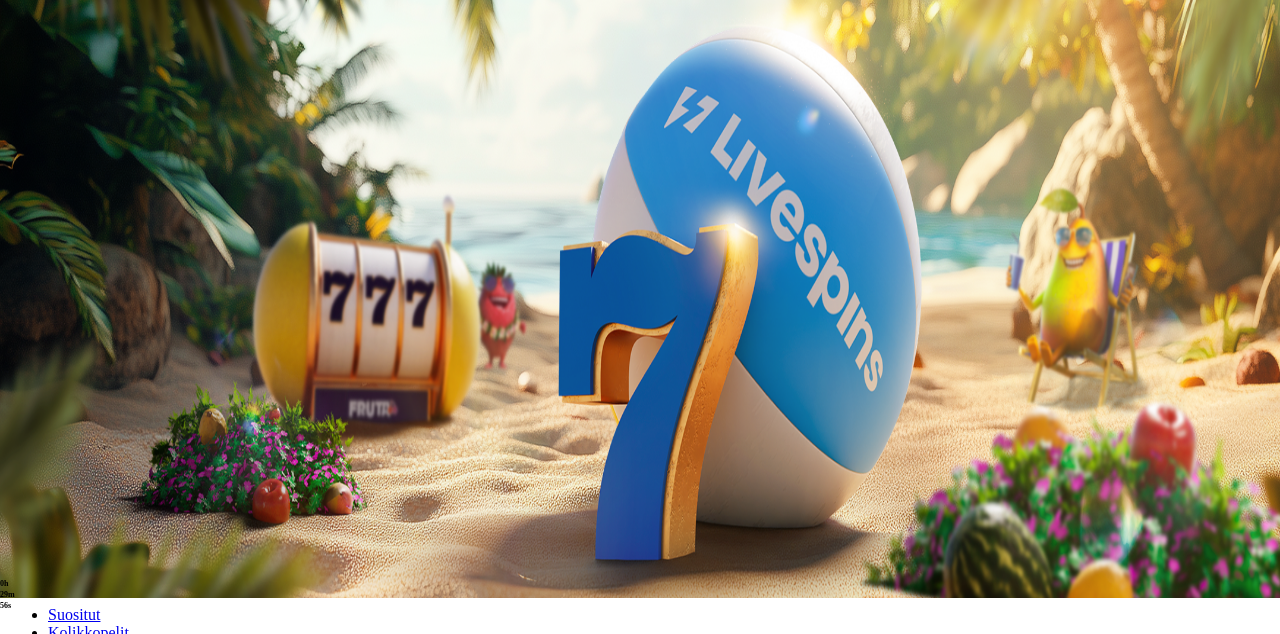 click on "Pelaa nyt" at bounding box center [-561, 1466] 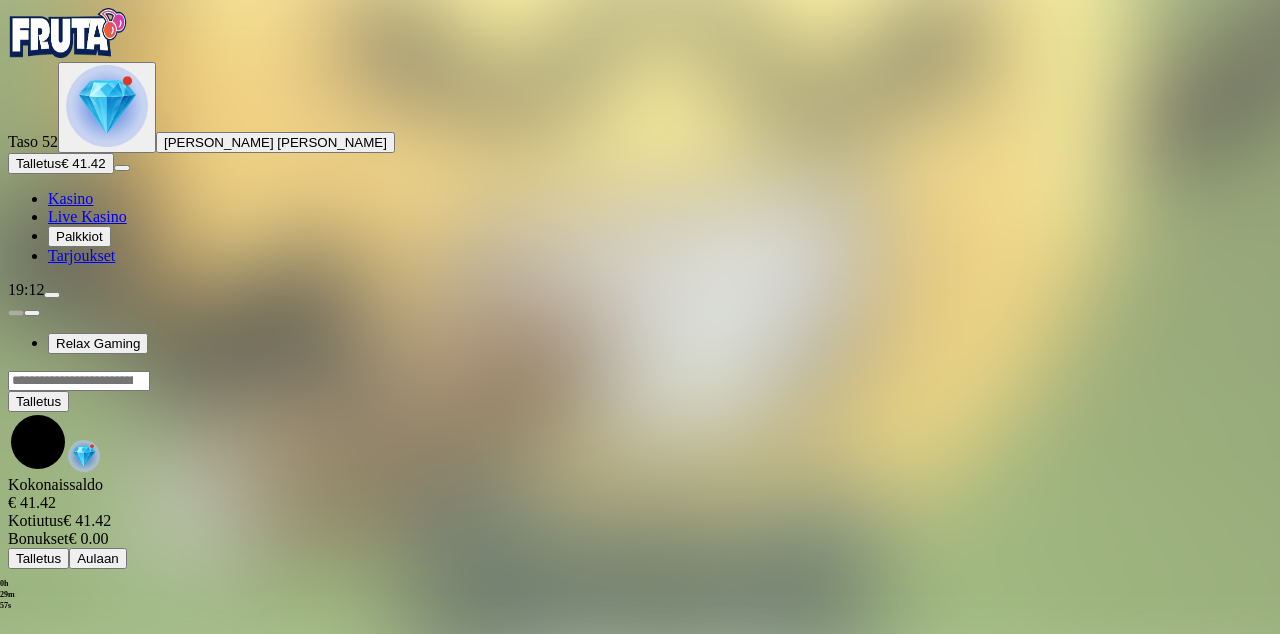 scroll, scrollTop: 0, scrollLeft: 0, axis: both 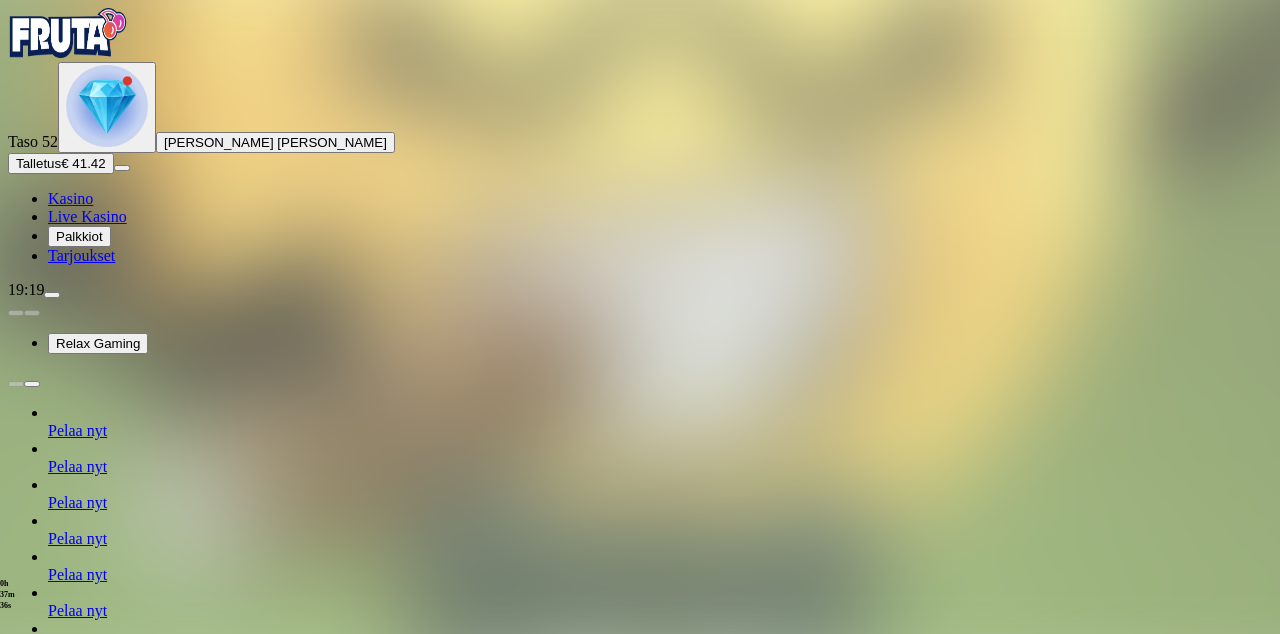 click at bounding box center (16, 1153) 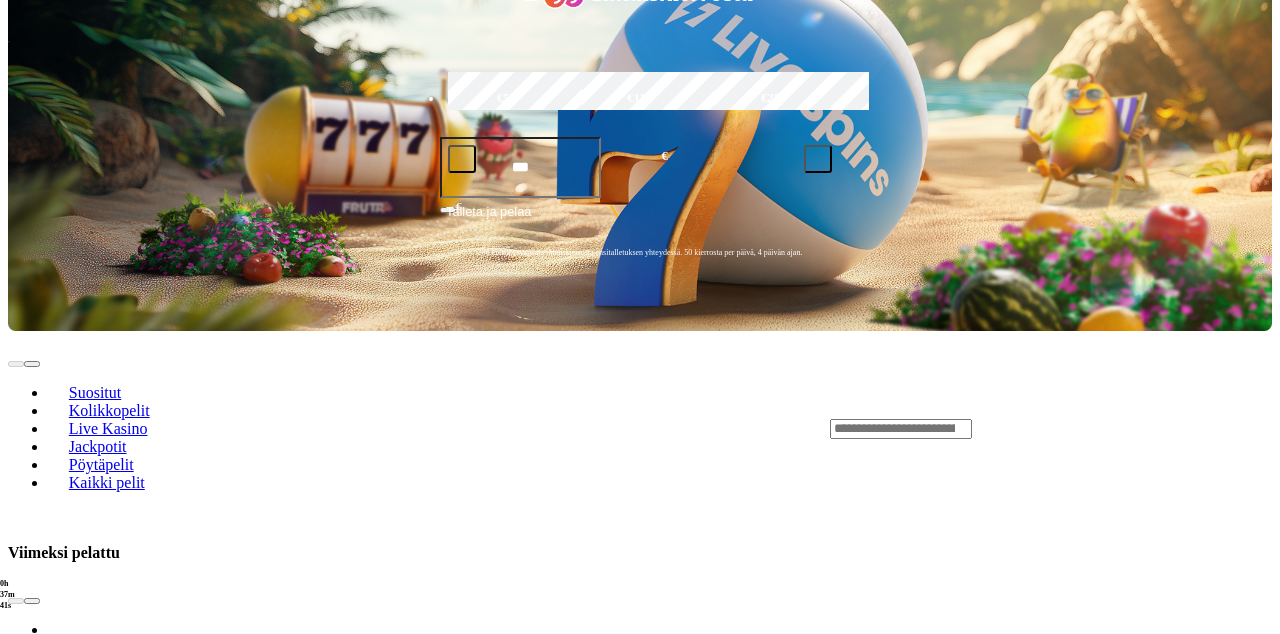 scroll, scrollTop: 502, scrollLeft: 0, axis: vertical 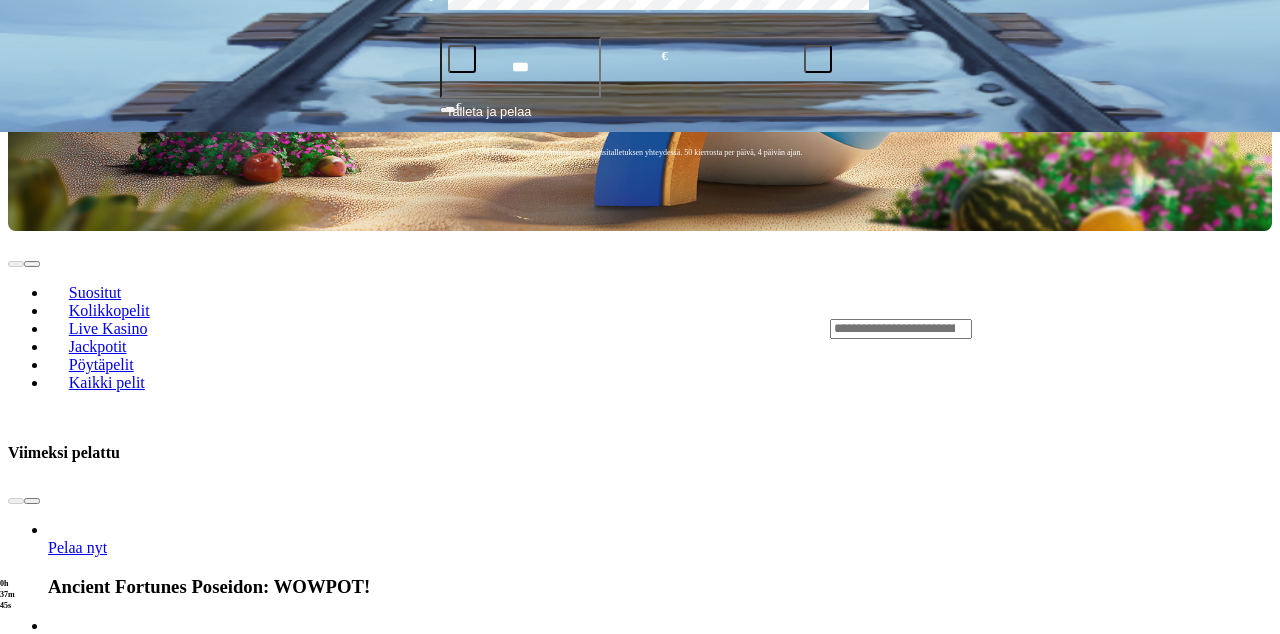 click on "Pelaa nyt" at bounding box center (77, 1996) 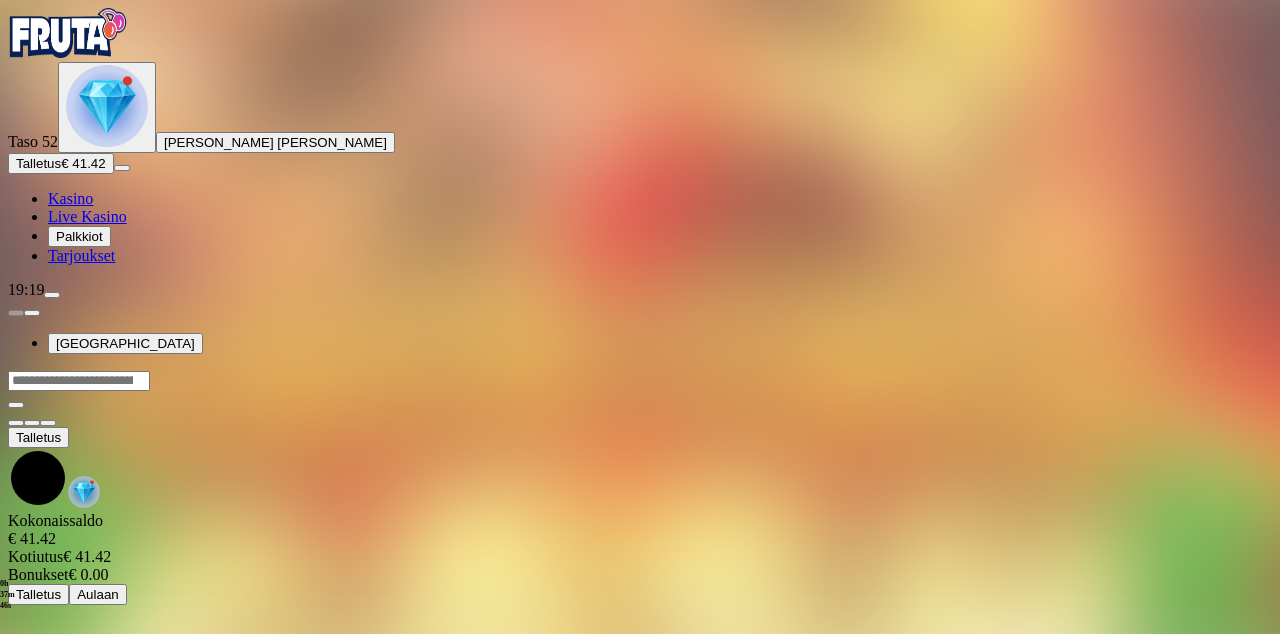 scroll, scrollTop: 0, scrollLeft: 0, axis: both 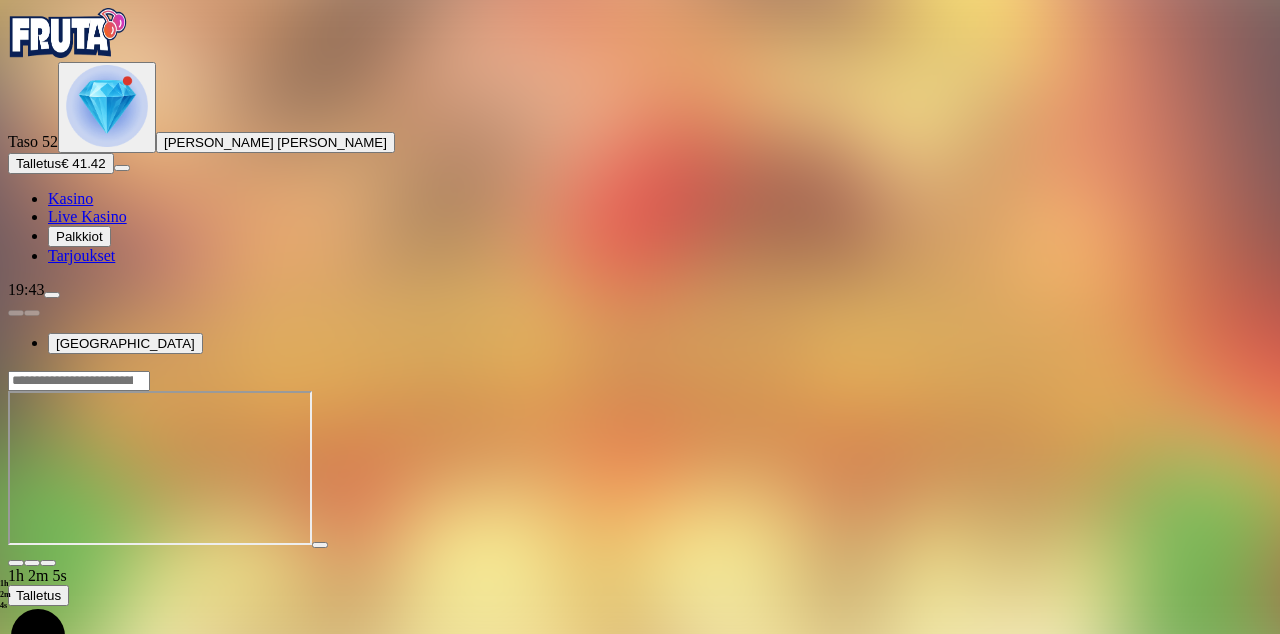 click at bounding box center (16, 563) 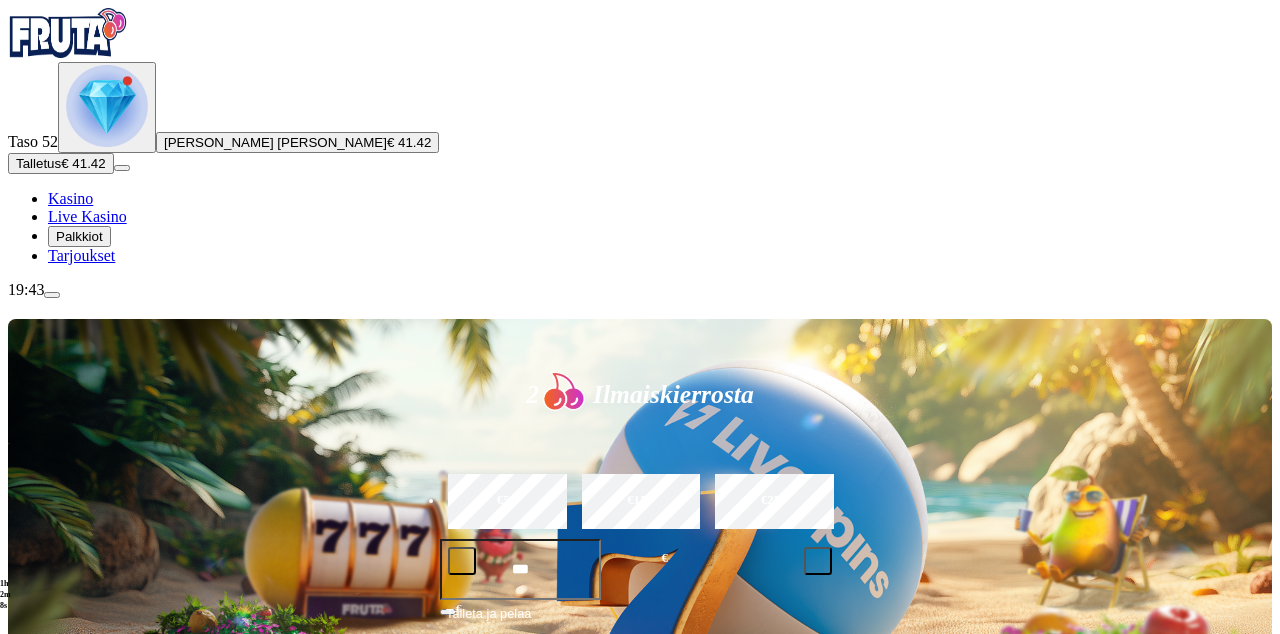 click on "2 Ilmaiskierrosta €50 €150 €250 *** € € Talleta ja pelaa 200 kierrätysvapaata ilmaiskierrosta ensitalletuksen yhteydessä. 50 kierrosta per [PERSON_NAME], 4 päivän ajan. Suositut Kolikkopelit Live Kasino Jackpotit Pöytäpelit Kaikki pelit Viimeksi pelattu Pelaa nyt Ancient Fortunes Poseidon: WOWPOT! Pelaa nyt Cash 'N Riches WOWPOT! Megaways Pelaa nyt Queen of Alexandria Wowpot Pelaa nyt Big Bass Floats My Boat Pelaa nyt Big Bass Secrets of the Golden Lake	 Pelaa nyt 4 Fantastic Fish Gold Dream Drop Pelaa nyt Wisdom of Athena 1000 Pelaa nyt Bill & Coin Dream Drop Pelaa nyt Cosmic Rush Dream Drop Pelaa nyt Temple of Fury Dream Drop Pelaa nyt Volatile Egypt Dream Drop Suosituinta alueellasi Näytä kaikki Pelaa nyt Gates of High Roller Pelaa nyt Cherry Pop Deluxe Pelaa nyt Brute Force Pelaa nyt Fire In The Hole xBomb Pelaa nyt Coco-Loco Cash Pelaa nyt Book of Dead Pelaa nyt Bass Brothers Pelaa nyt Le Bandit Pelaa nyt Gold Blitz Pelaa nyt Sweet Bonanza Pelaa nyt Energy Coins: Hold and Win Uusia pelejä ." at bounding box center [640, 8253] 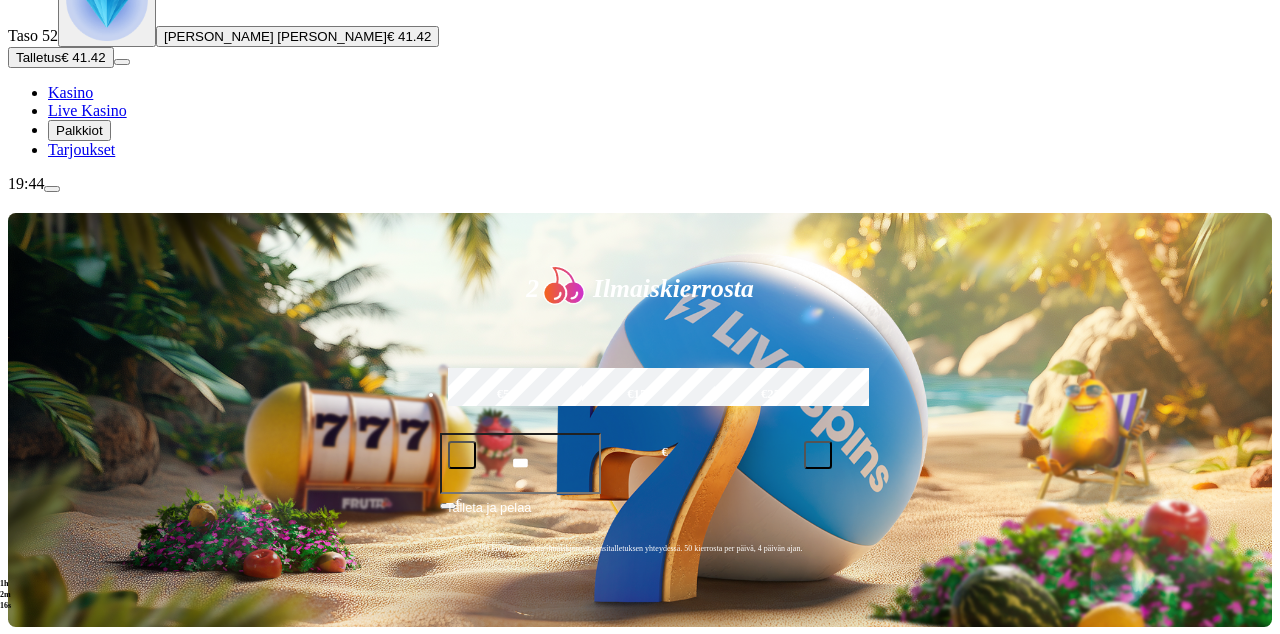 scroll, scrollTop: 108, scrollLeft: 0, axis: vertical 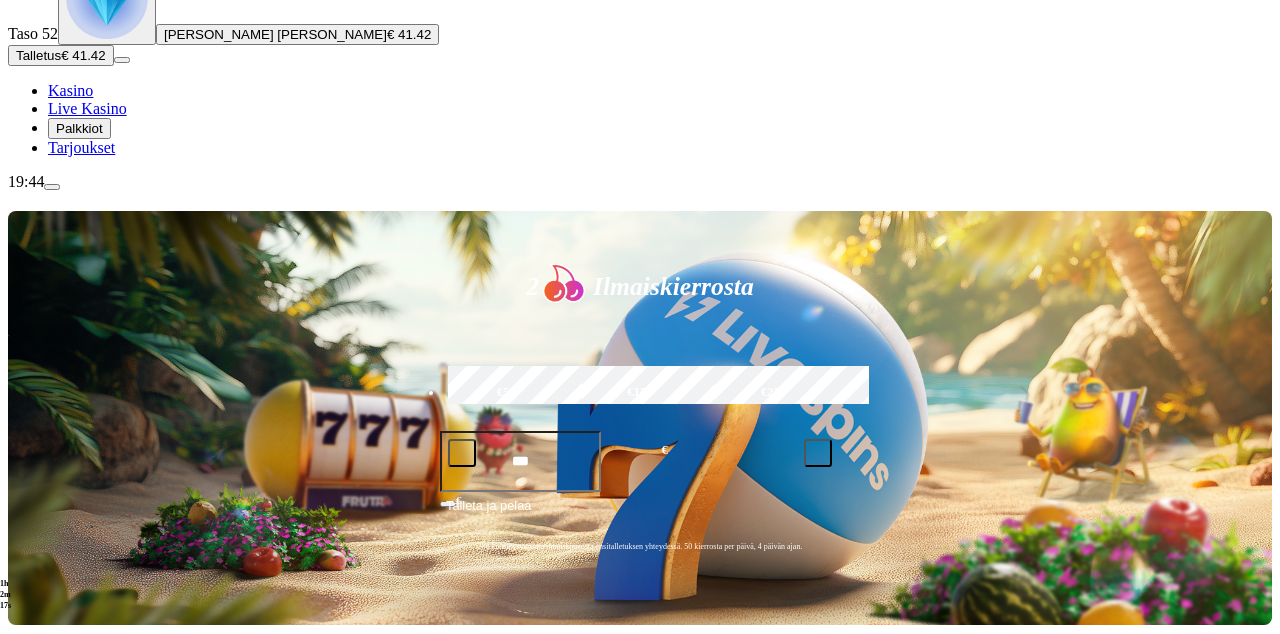 click on "Pelaa nyt" at bounding box center [77, 941] 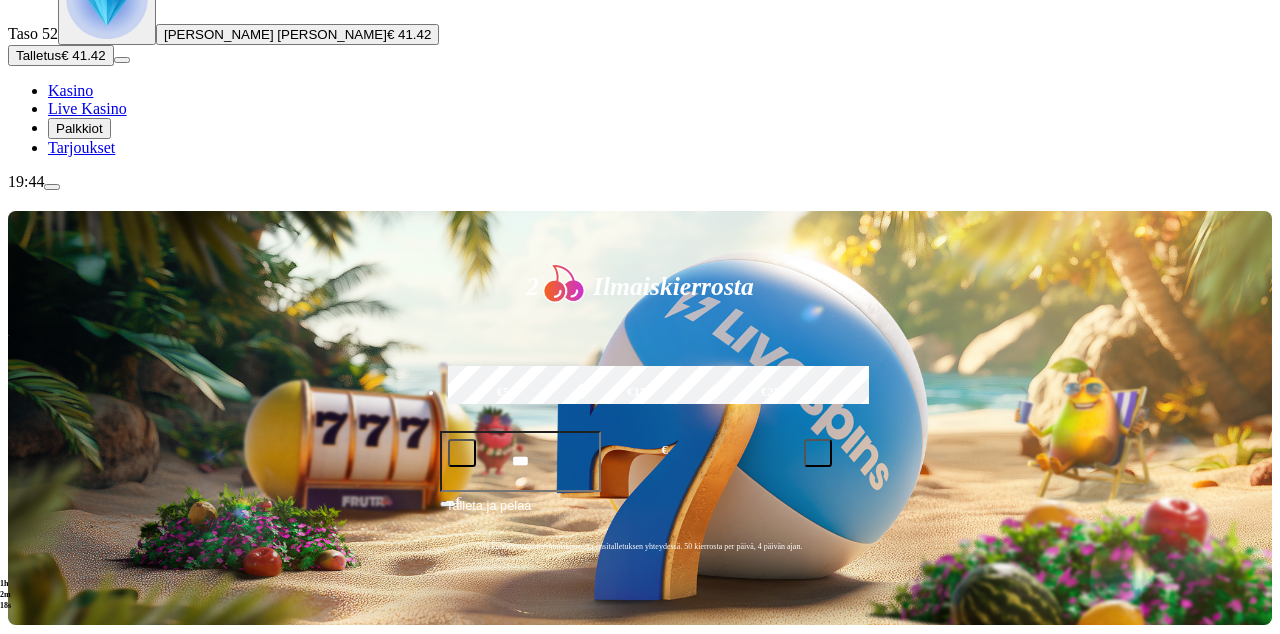 scroll, scrollTop: 0, scrollLeft: 0, axis: both 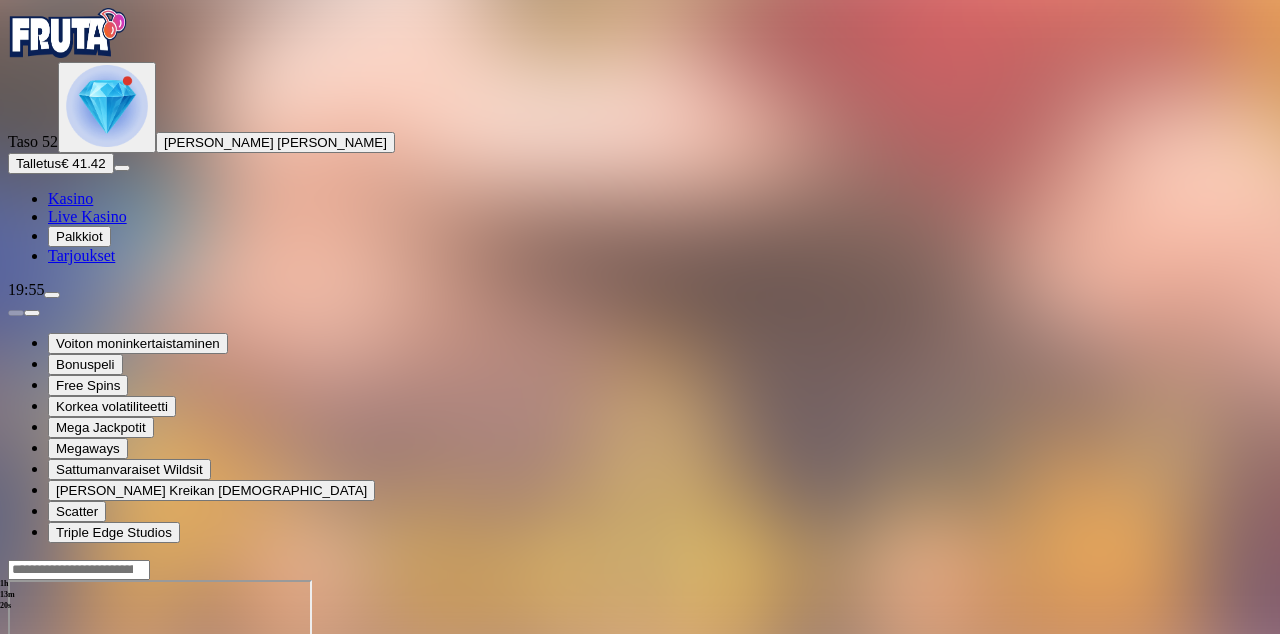 click at bounding box center (16, 752) 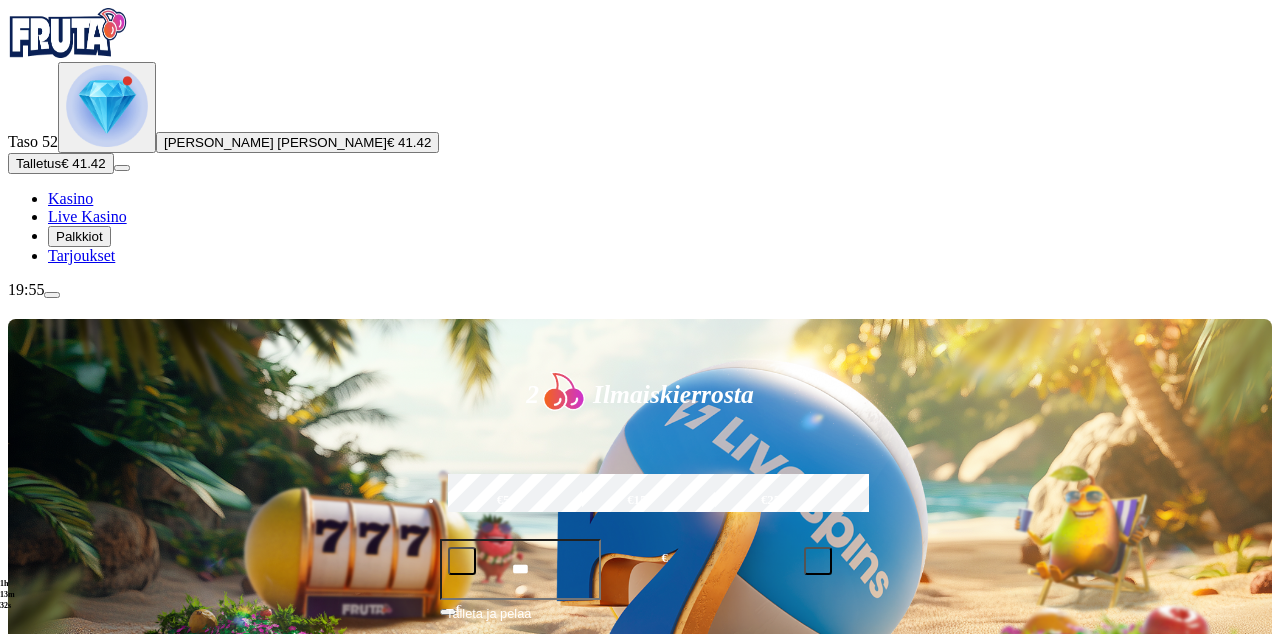 click on "Pelaa nyt" at bounding box center [-1466, 2110] 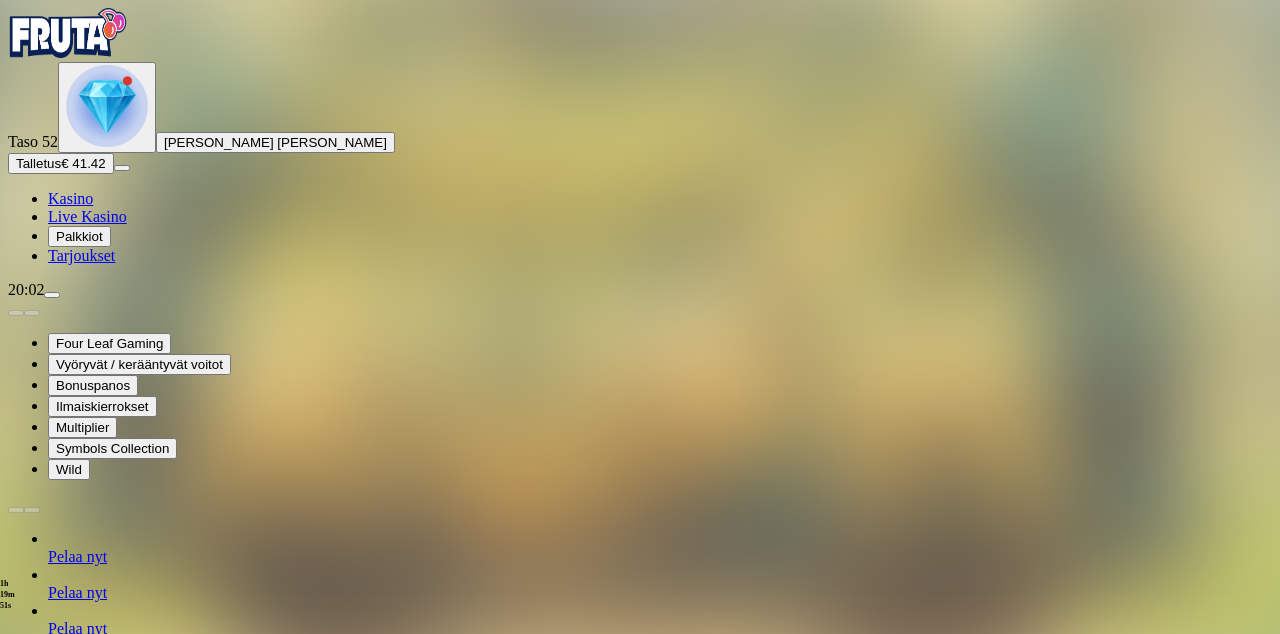click at bounding box center [16, 991] 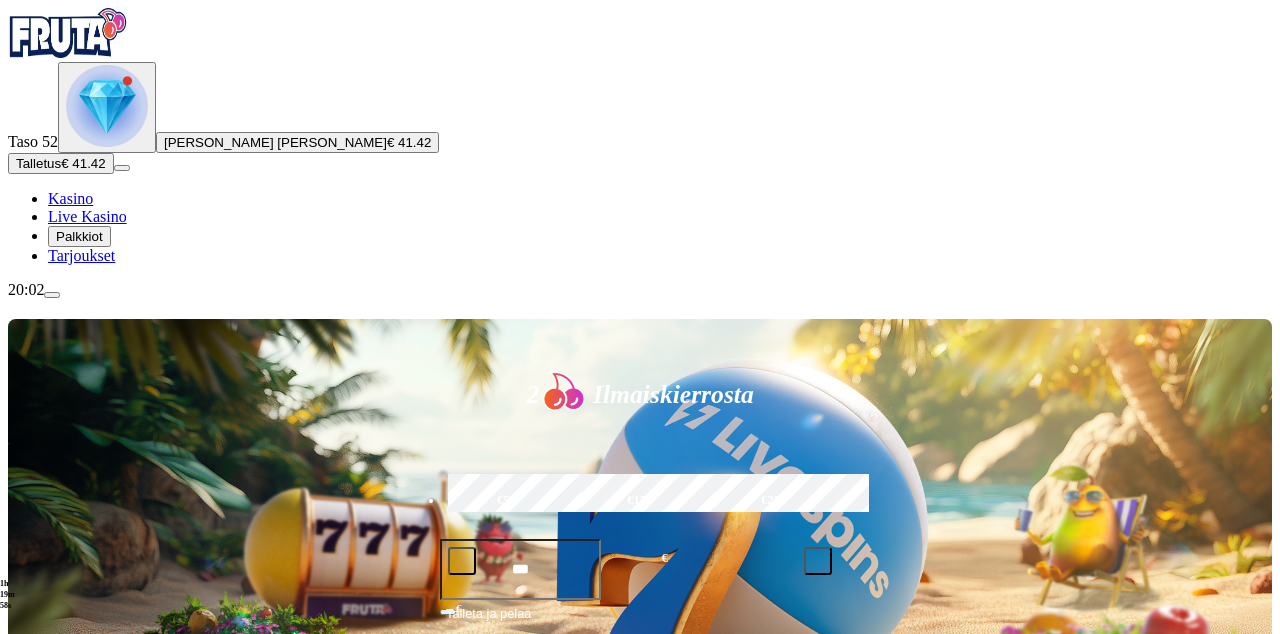 click on "Pelaa nyt" at bounding box center [77, 1145] 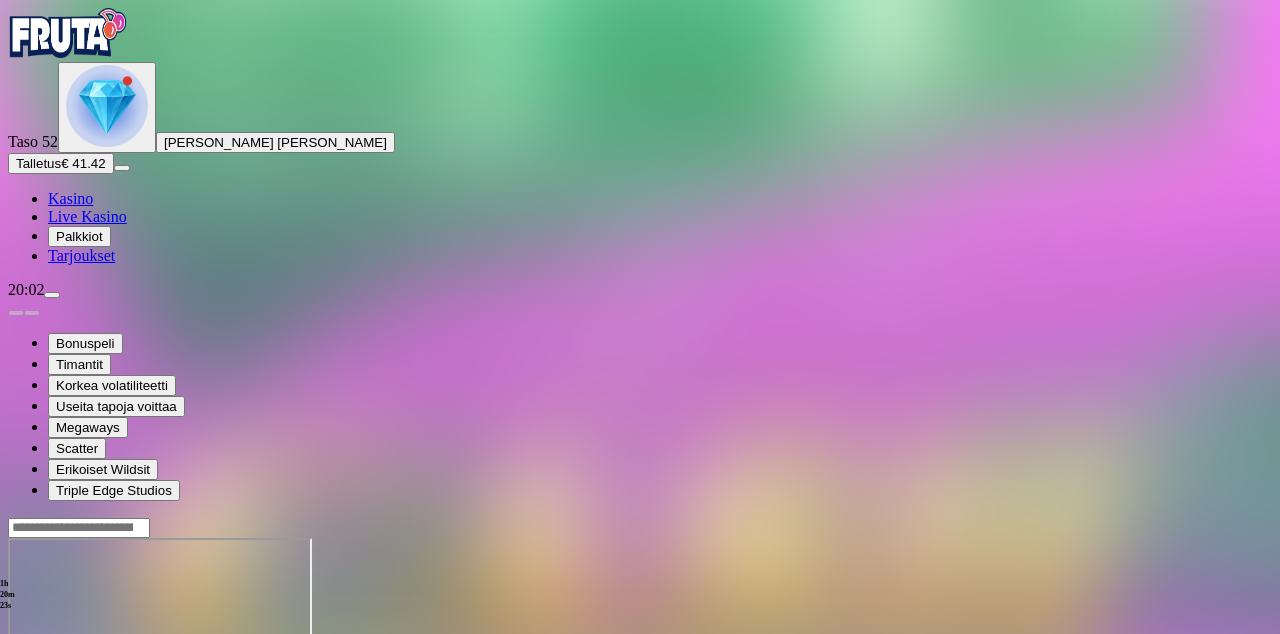 click at bounding box center (16, 710) 